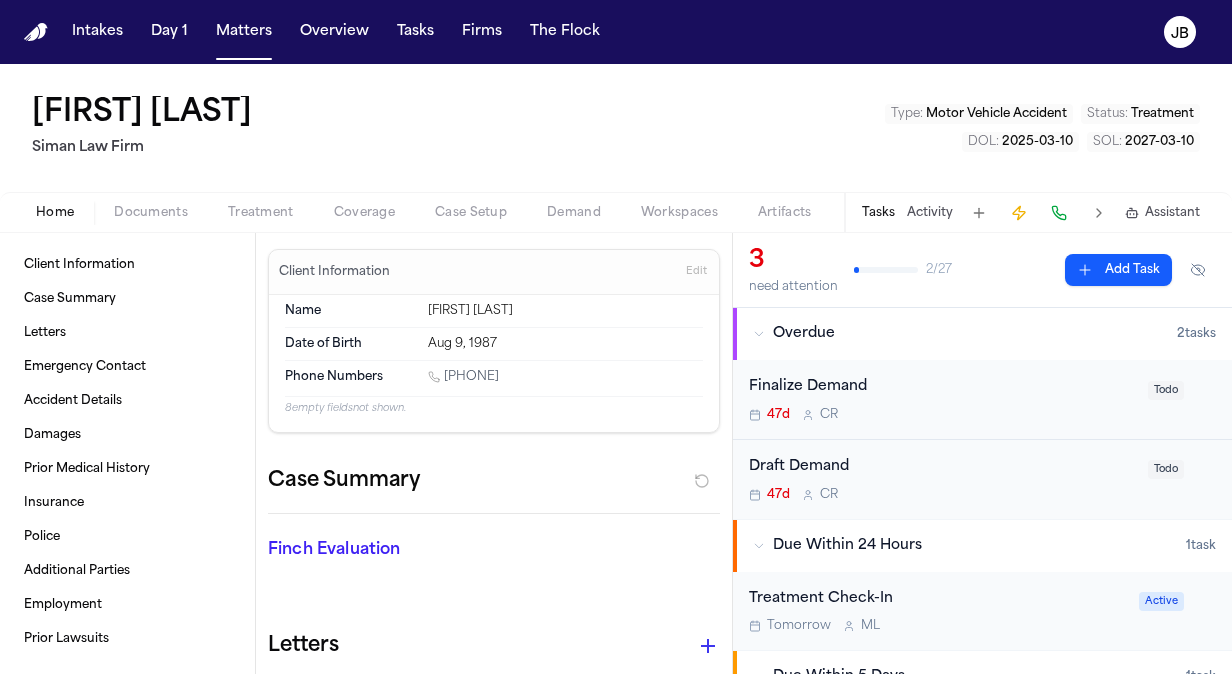 scroll, scrollTop: 0, scrollLeft: 0, axis: both 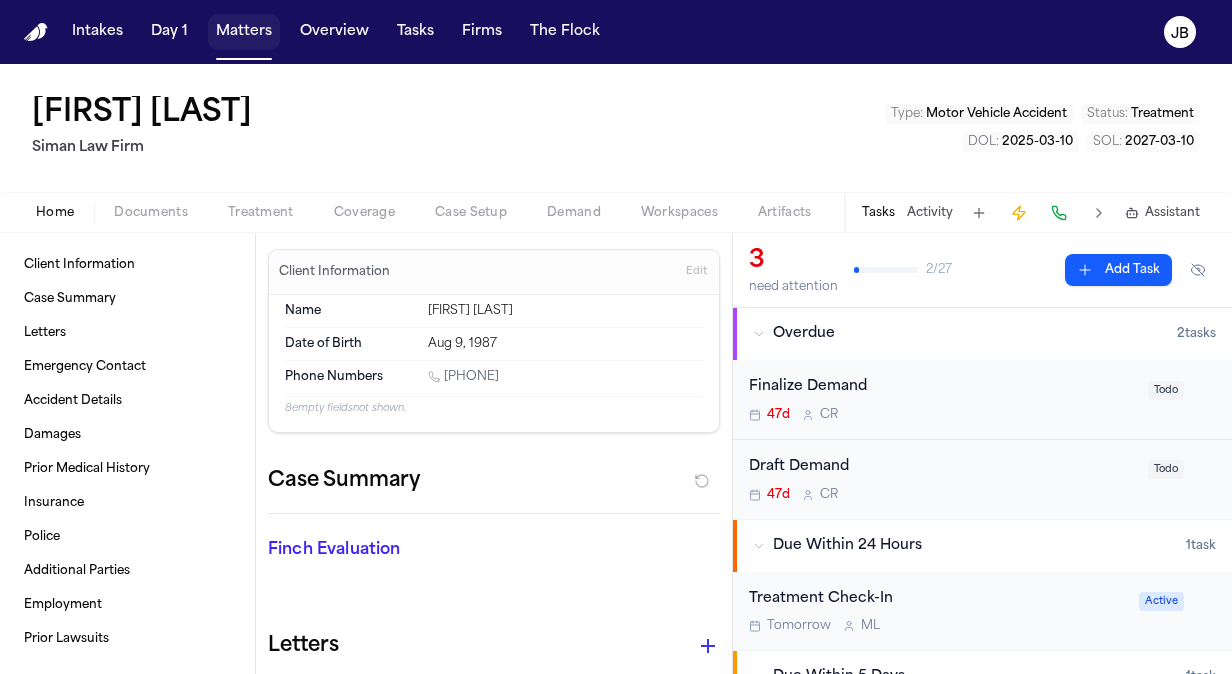 click on "Matters" at bounding box center [244, 32] 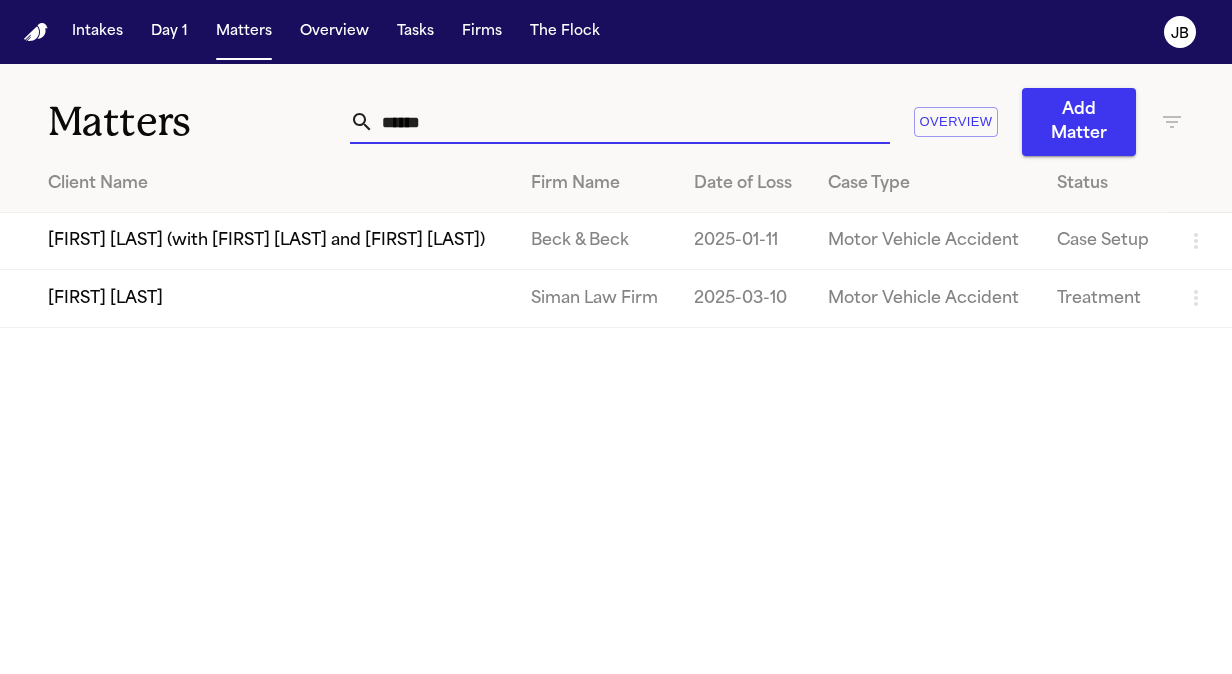 drag, startPoint x: 456, startPoint y: 125, endPoint x: 338, endPoint y: 124, distance: 118.004234 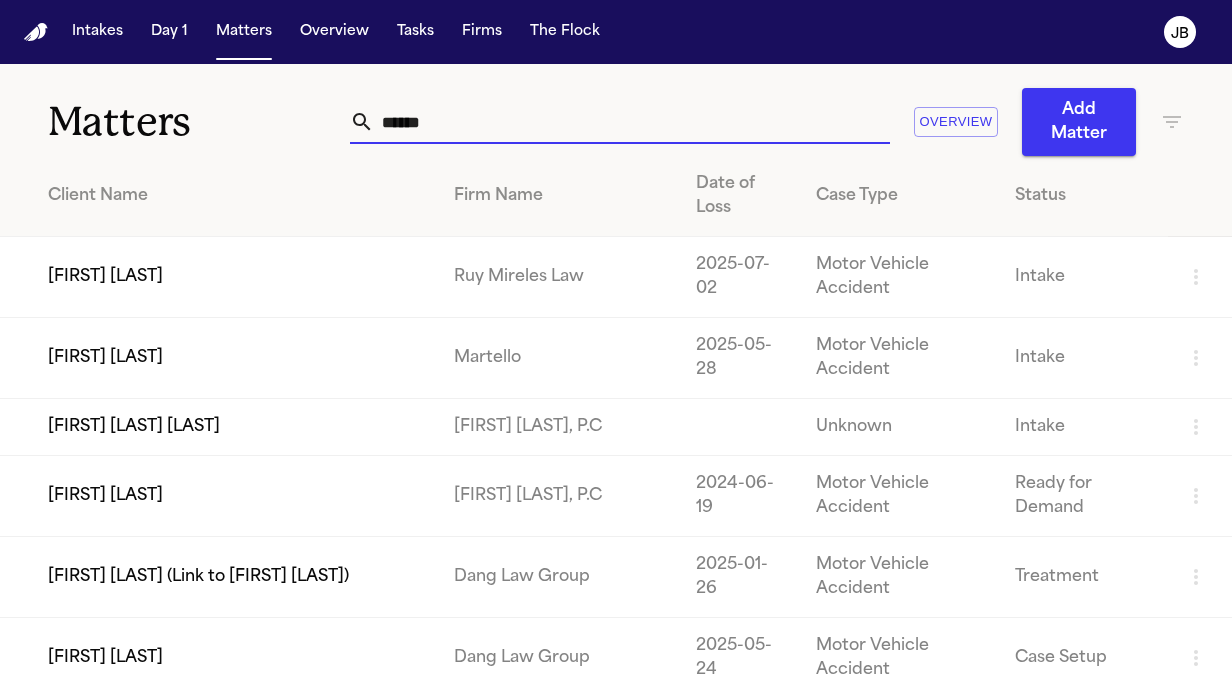 type on "******" 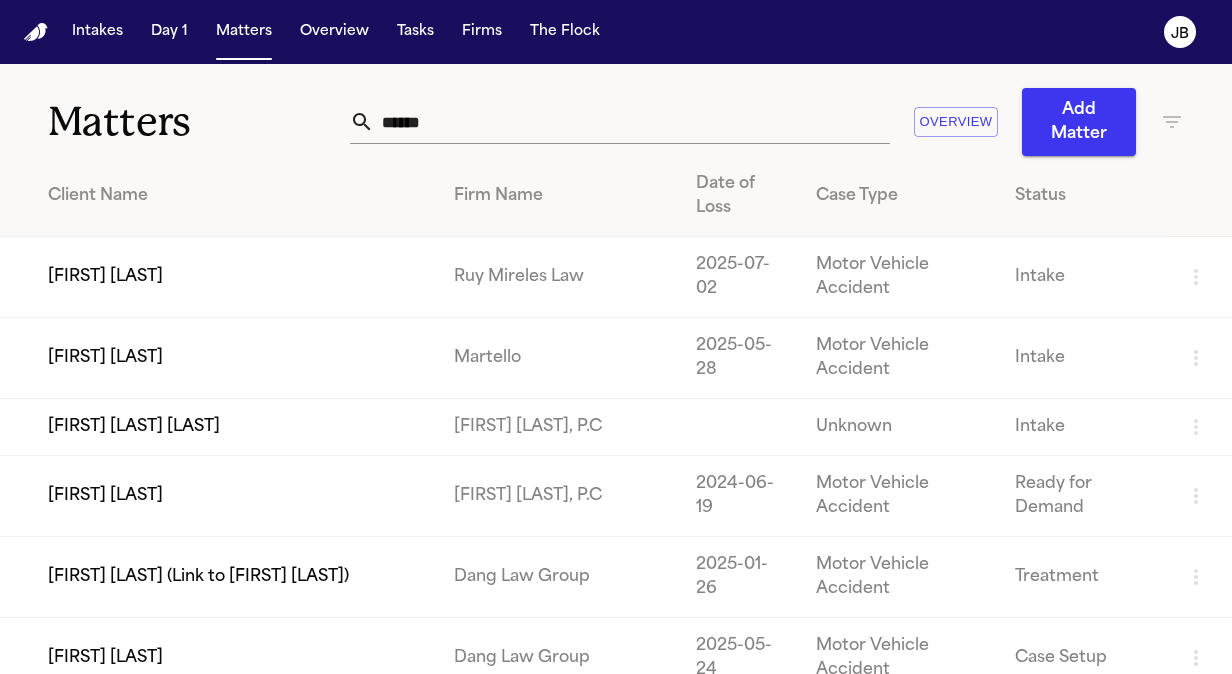 click on "[FIRST] [LAST]" at bounding box center [219, 358] 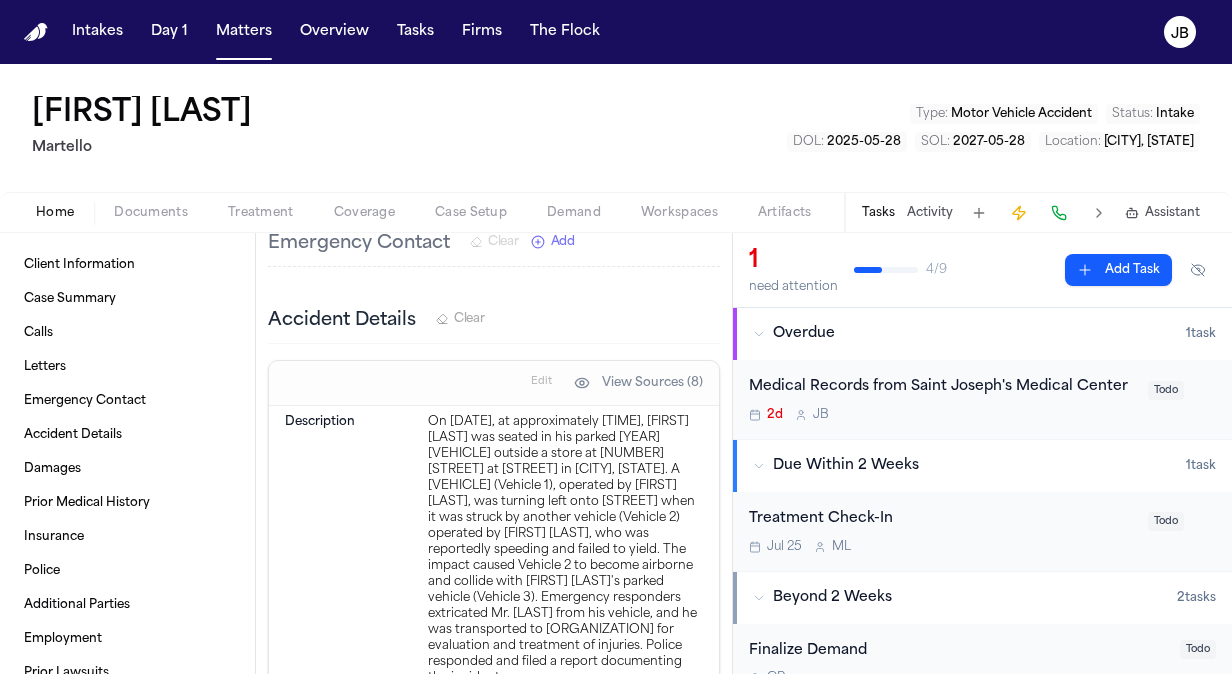 scroll, scrollTop: 802, scrollLeft: 0, axis: vertical 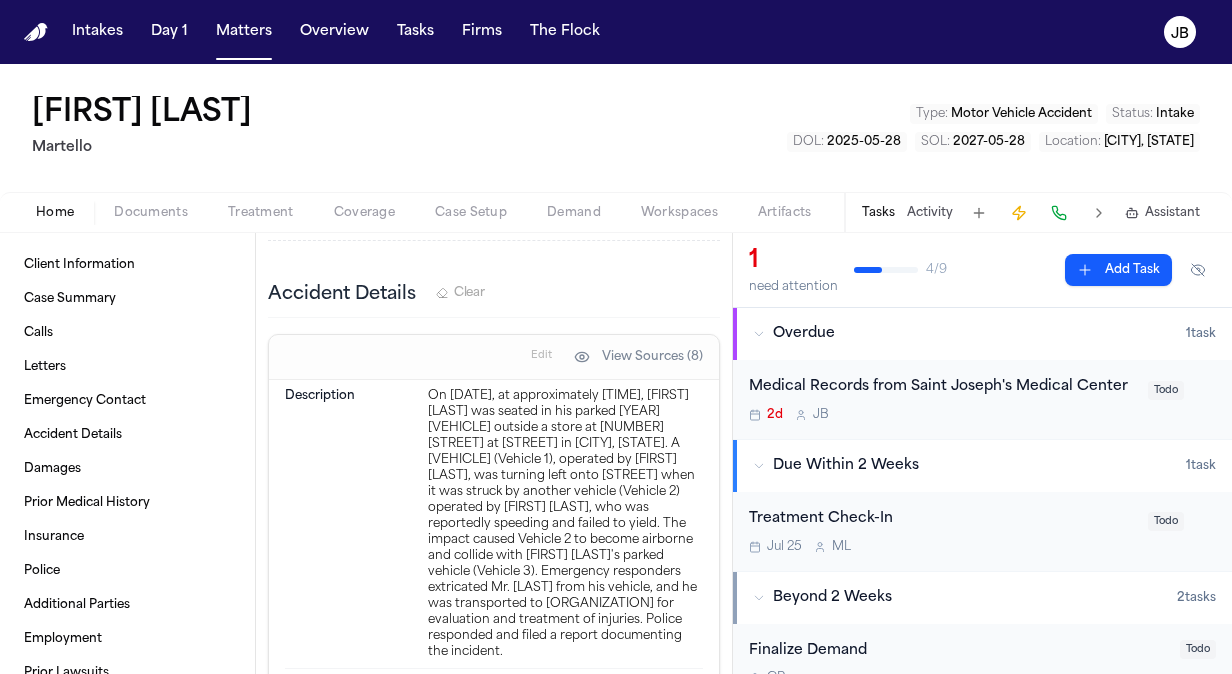 click on "[DATE] [INITIALS]" at bounding box center (942, 415) 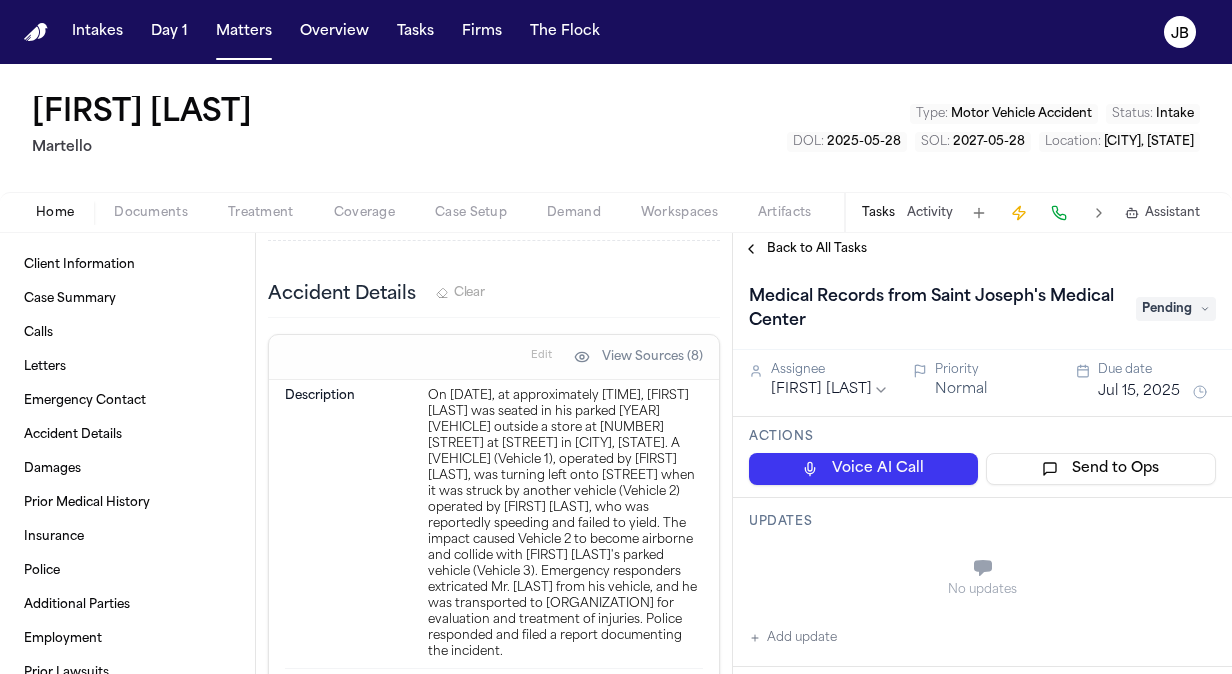 click on "Pending" at bounding box center [1176, 309] 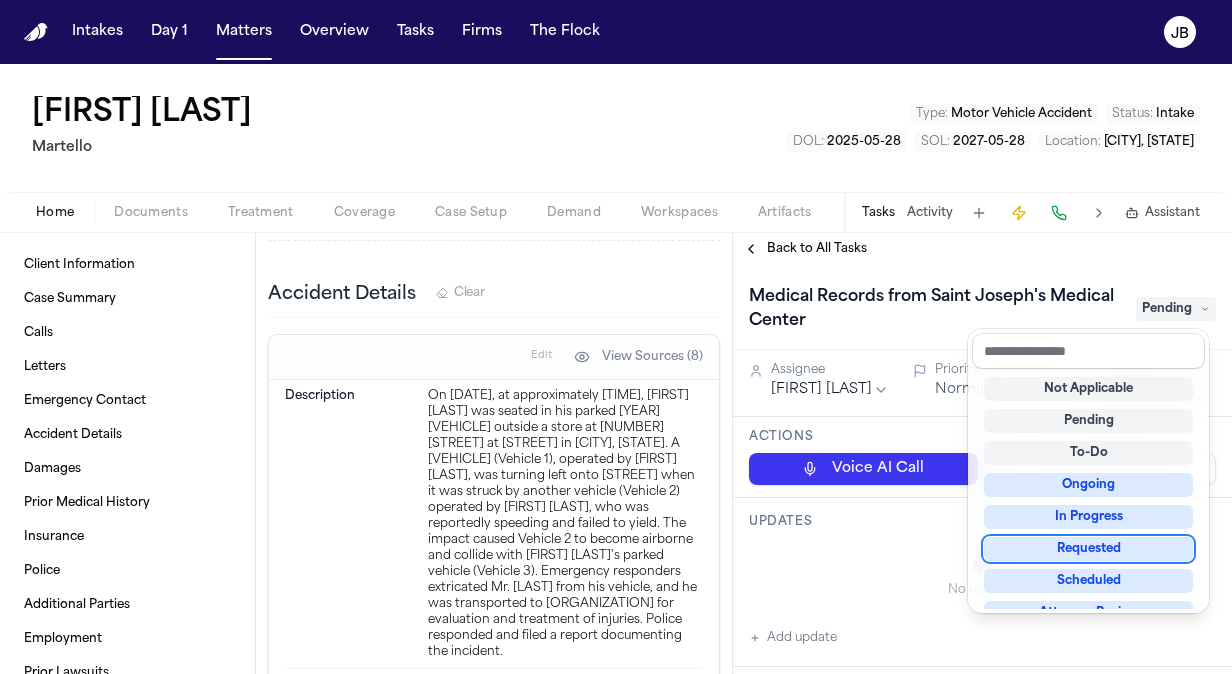 click on "Requested" at bounding box center (1088, 549) 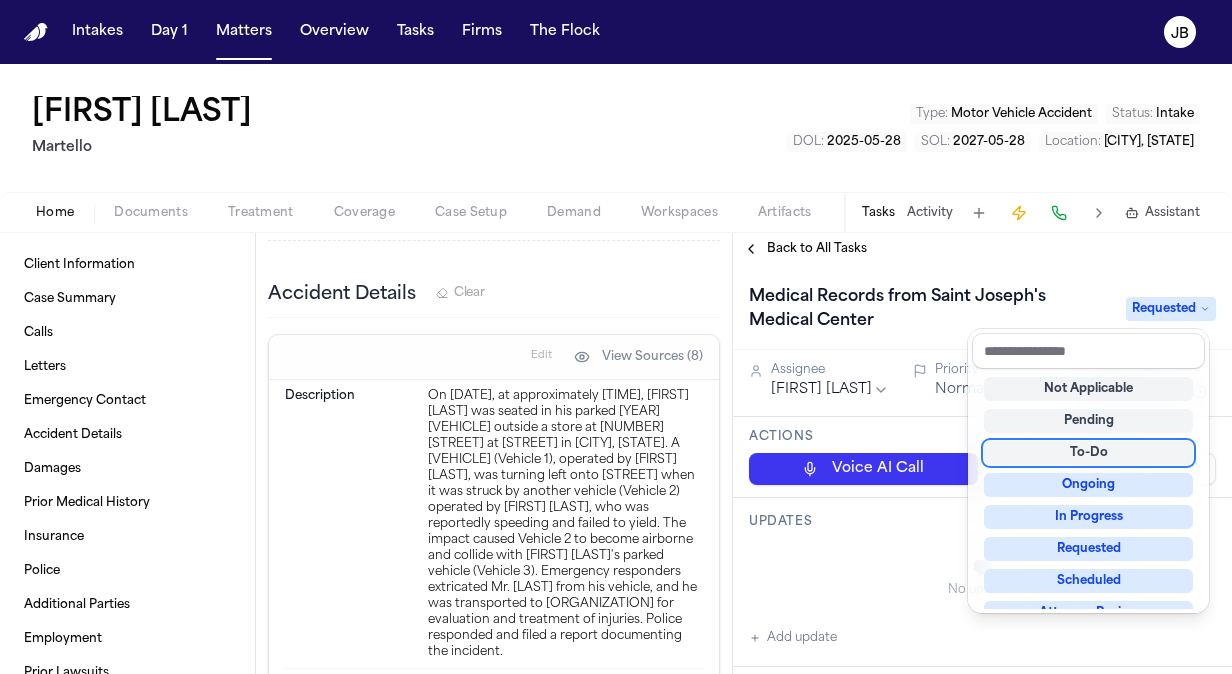click on "Medical Records from Saint Joseph's Medical Center Requested" at bounding box center [982, 307] 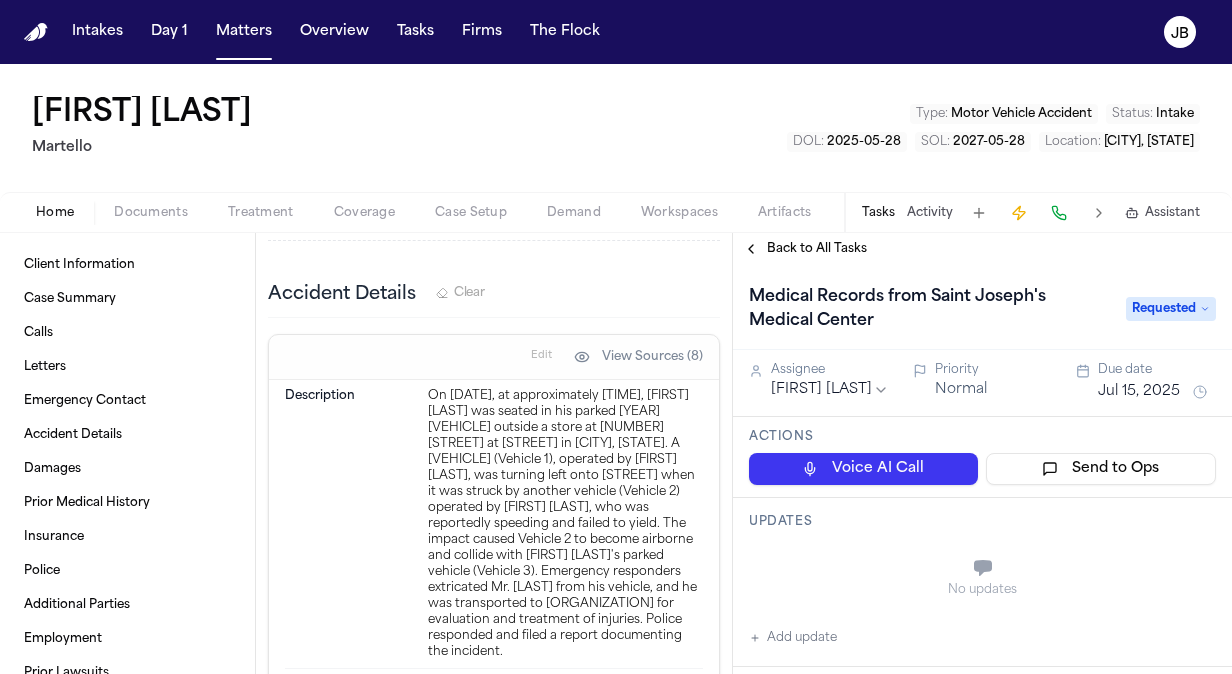click on "Jul 15, 2025" at bounding box center (1139, 392) 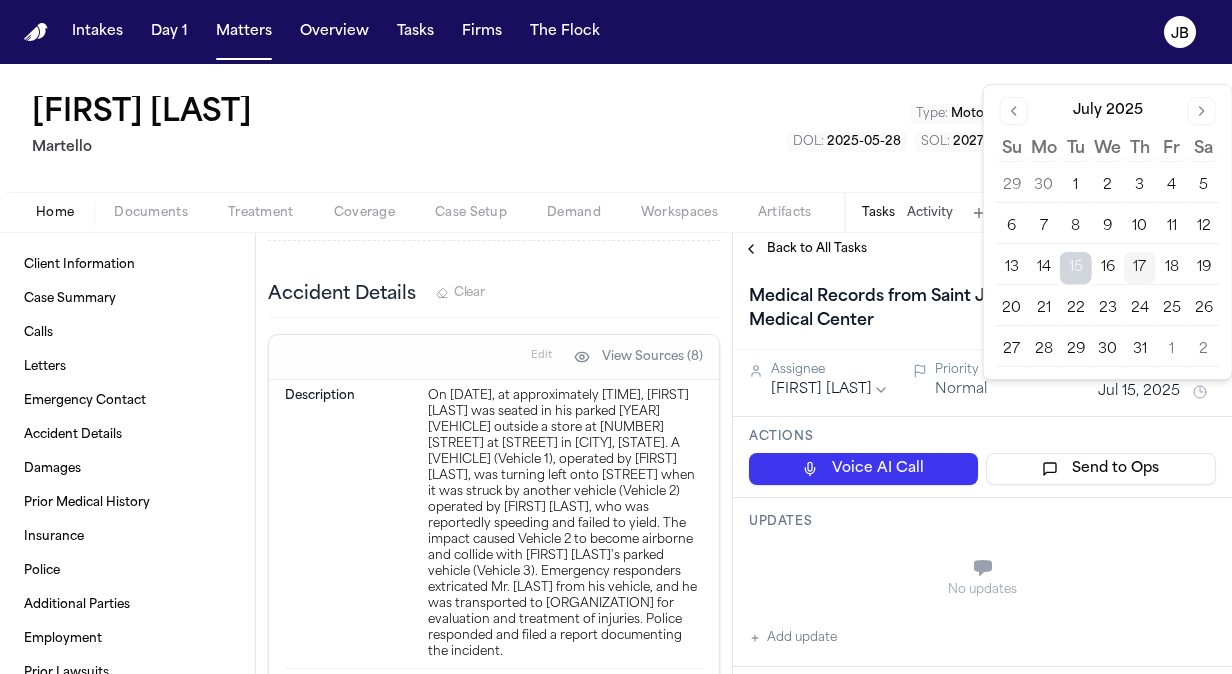 click on "21" at bounding box center (1044, 309) 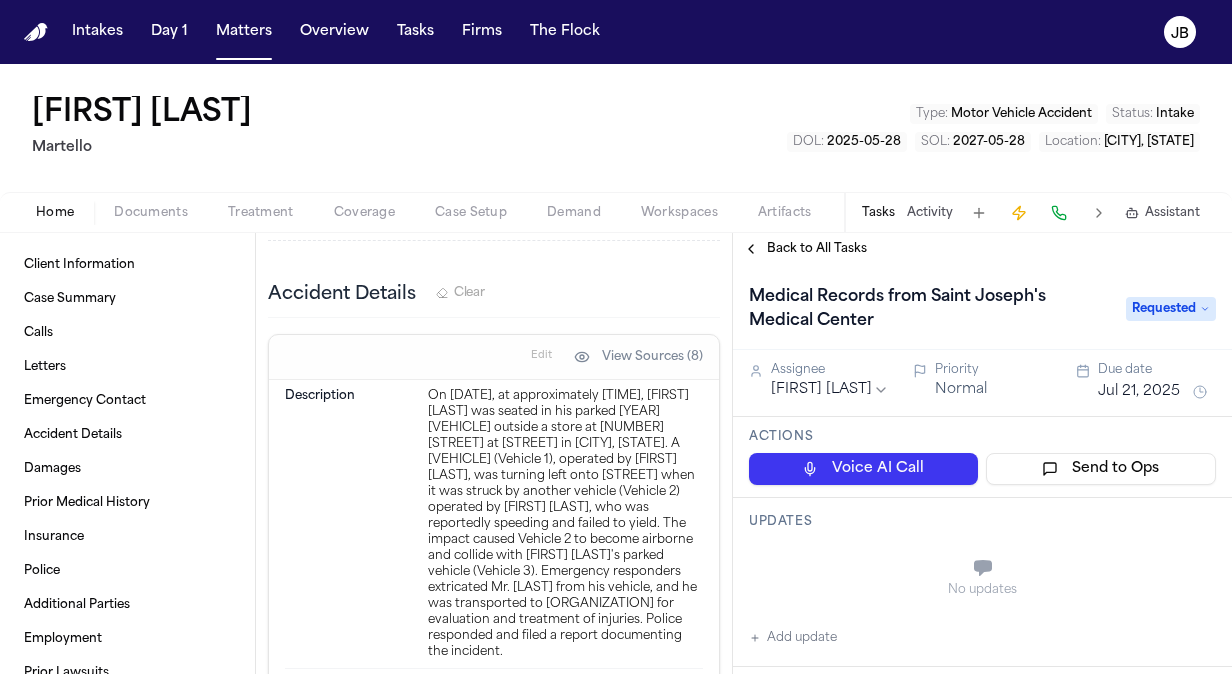 click on "Back to All Tasks" at bounding box center [982, 249] 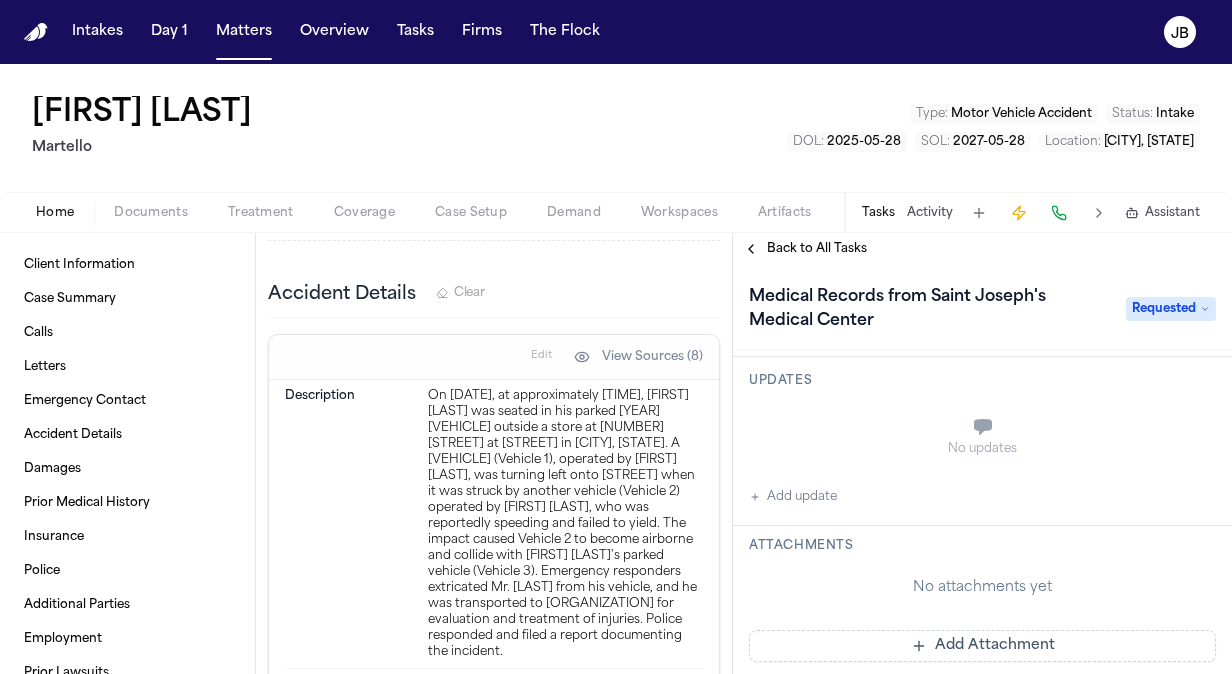 scroll, scrollTop: 166, scrollLeft: 0, axis: vertical 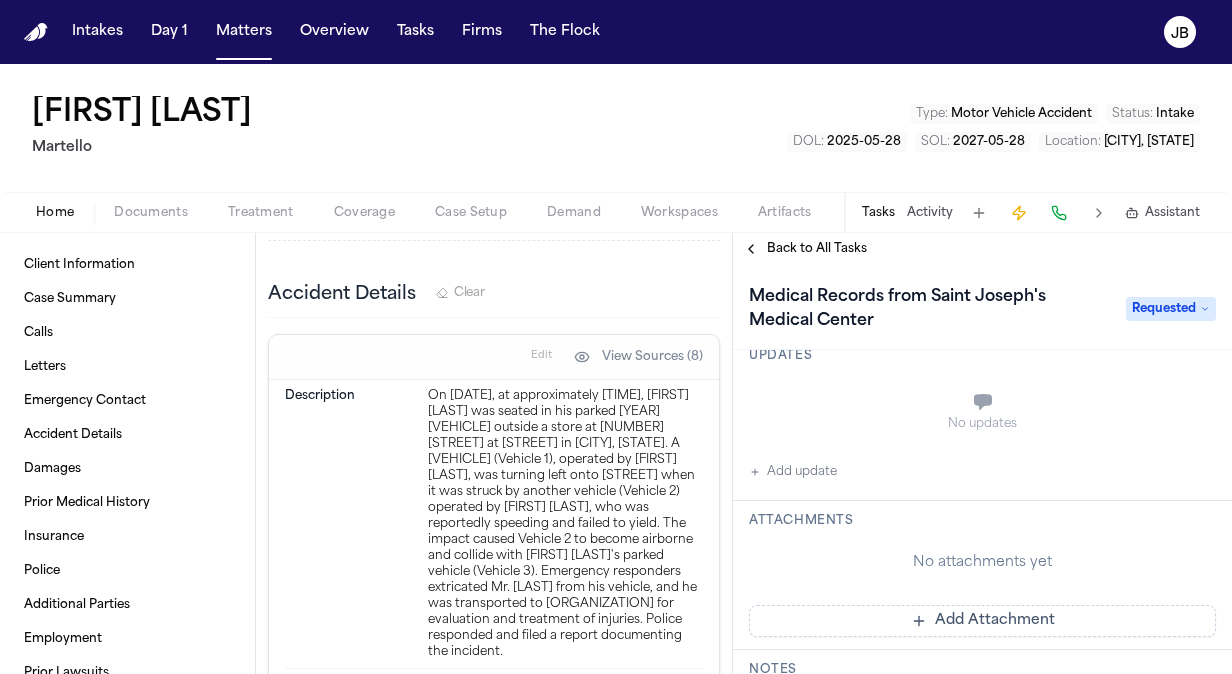 click on "Add update" at bounding box center [793, 472] 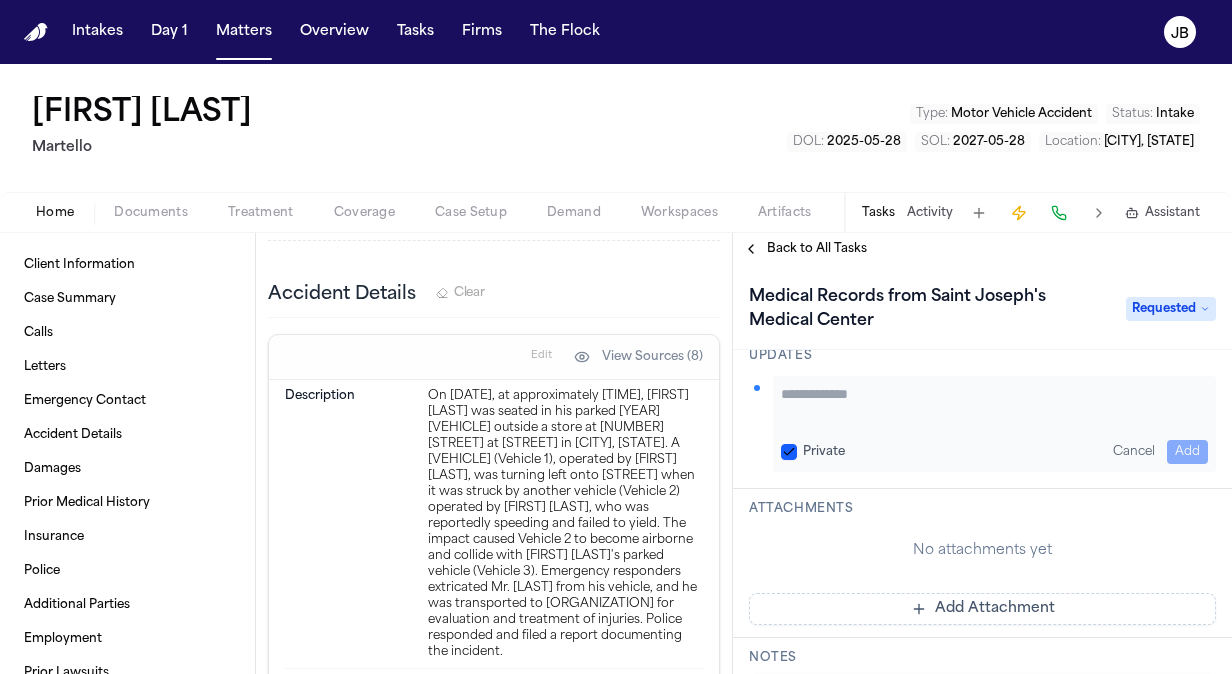 click at bounding box center (994, 404) 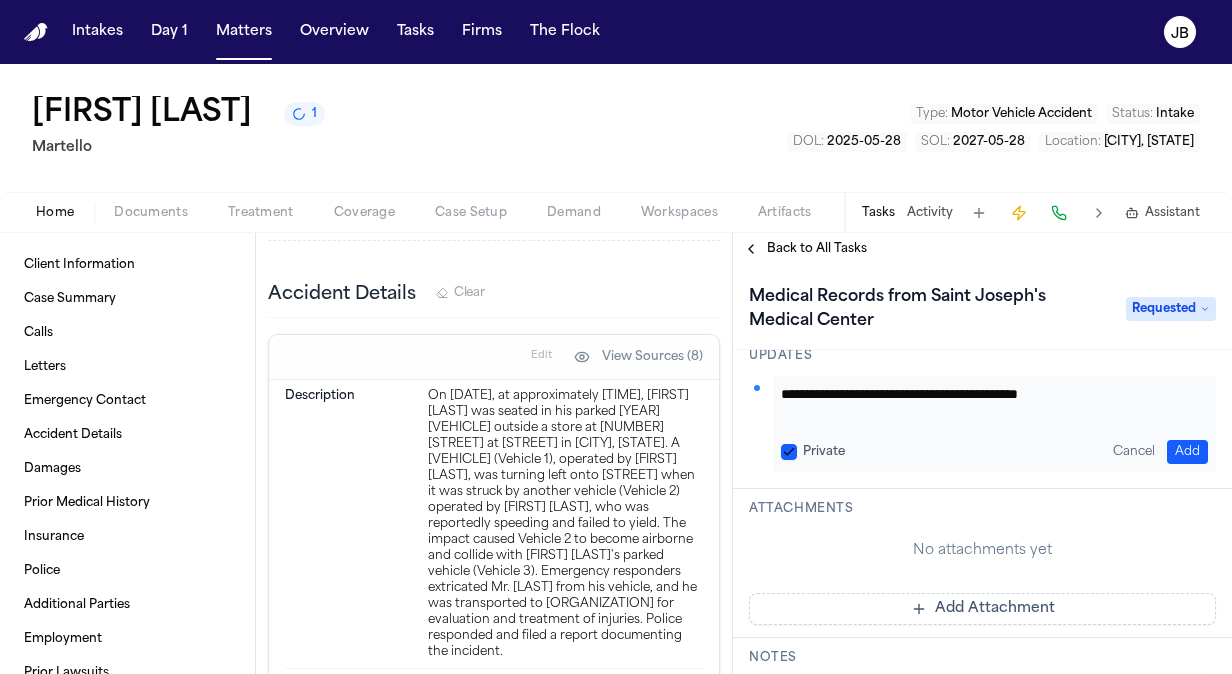 type on "**********" 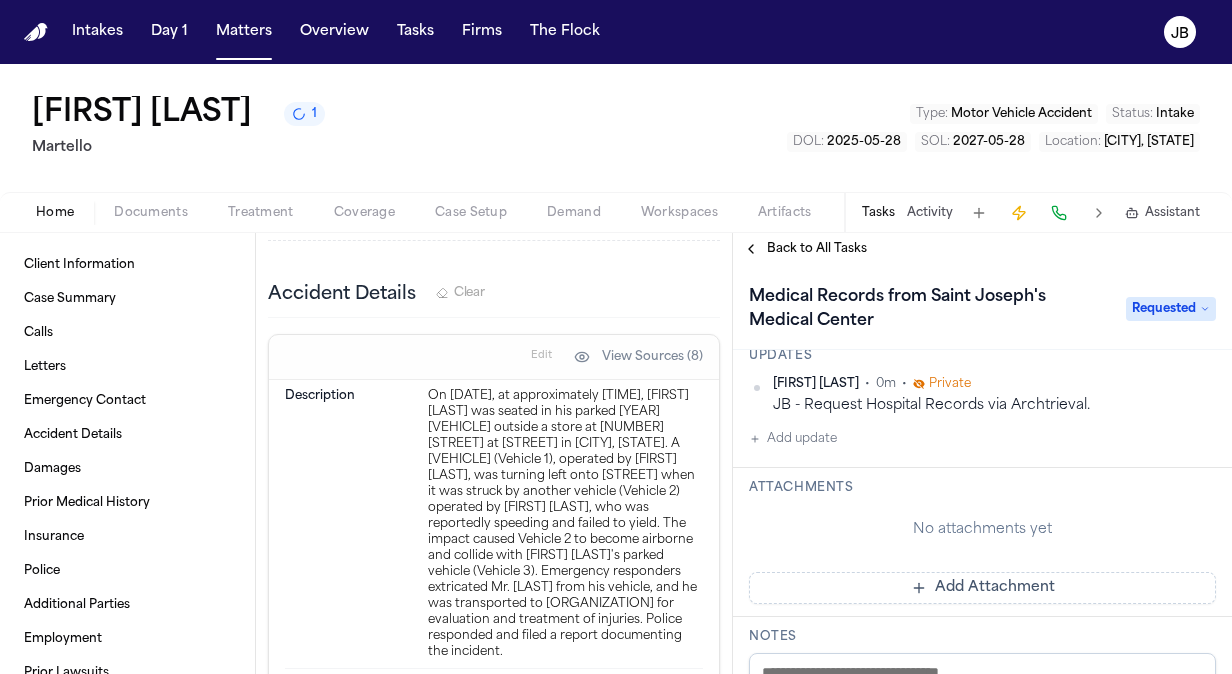 click on "Intakes Day 1 Matters Overview Tasks Firms The Flock JB [FIRST] [LAST] 1 Martello Type :   Motor Vehicle Accident Status :   Intake DOL :   [YEAR]-[MONTH]-[DAY] SOL :   [YEAR]-[MONTH]-[DAY] Location :   Yonkers, [STATE] Home Documents Treatment Coverage Case Setup Demand Workspaces Artifacts Tasks Activity Assistant Client Information Case Summary Calls Letters Emergency Contact Accident Details Damages Prior Medical History Insurance Police Additional Parties Employment Prior Lawsuits Client Information Edit Nothing here here yet. Phone Numbers [PHONE]  empty   fields  not shown. Case Summary Finch Evaluation * ​ Calls Sent medical records authorization form to client via text and email for signature [MONTH] 17  at  12:35 PM •  2m 3s Letters No letters created yet Matter Details Emergency Contact Clear Add Accident Details Clear Edit View Sources (8) Description Date of Loss [MONTH] 28, [YEAR] Time of Loss 21:05 Incident Type Motor vehicle collision (multi-vehicle) Location Weather Conditions Raining Police Report # Add" at bounding box center (616, 337) 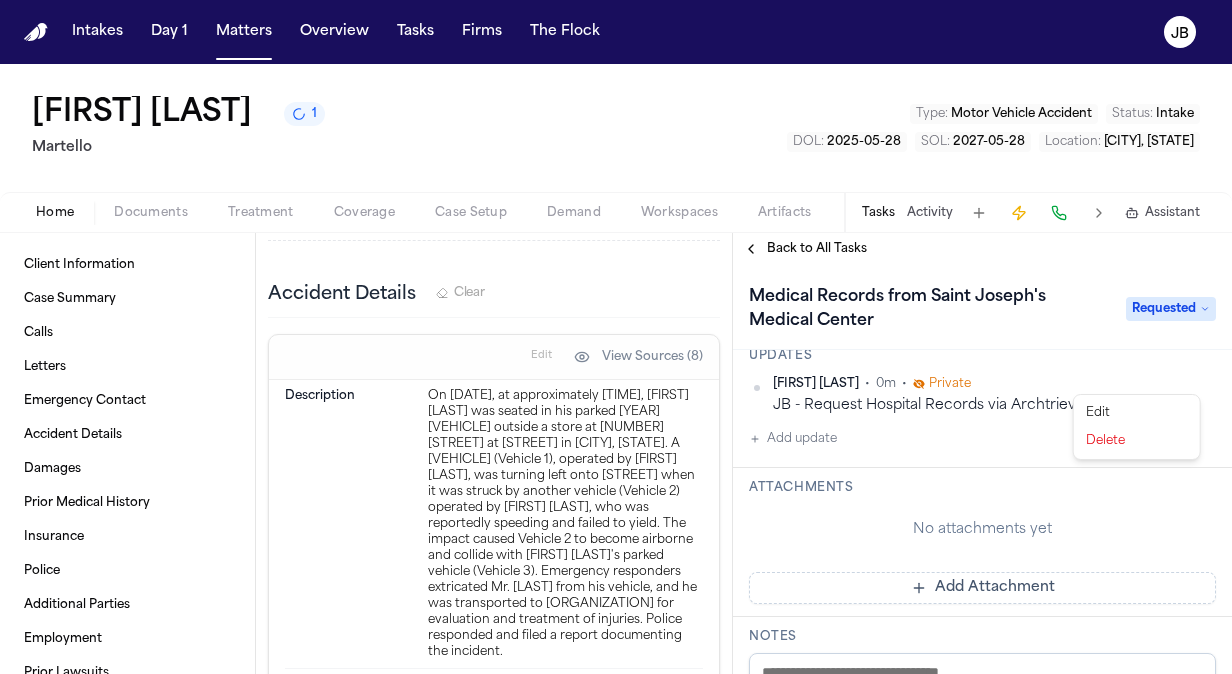click on "Edit" at bounding box center [1137, 413] 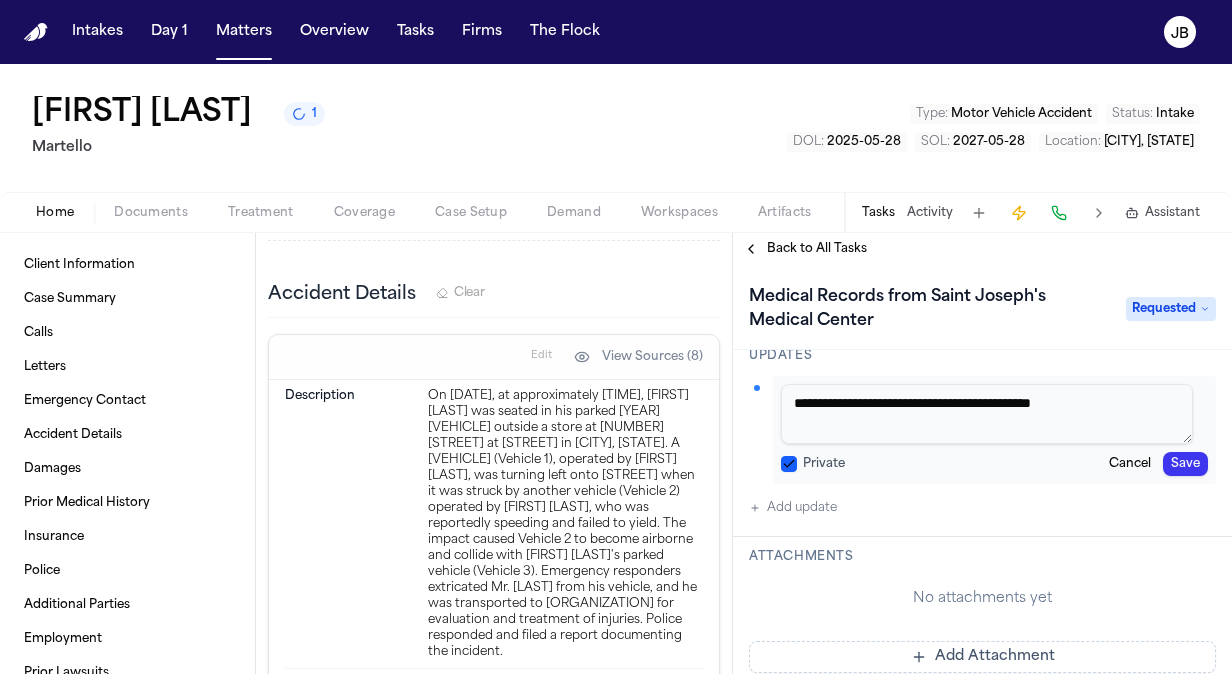 click on "Private" at bounding box center [789, 464] 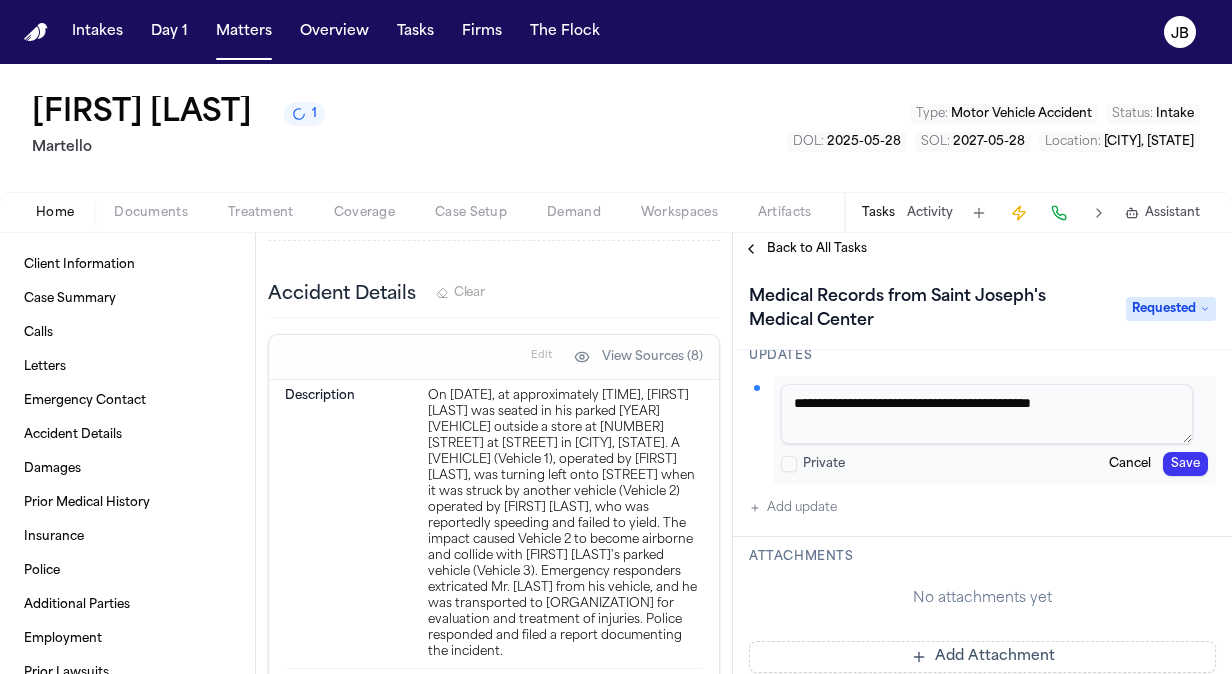 click on "Save" at bounding box center [1185, 464] 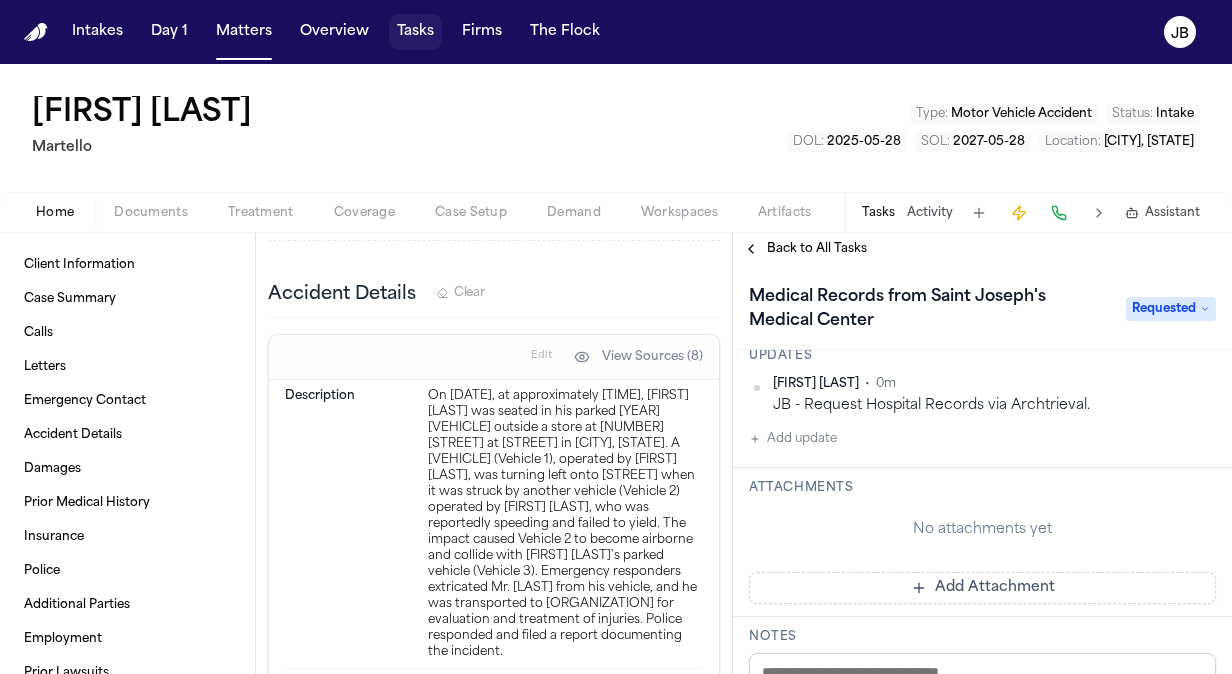 click on "Tasks" at bounding box center [415, 32] 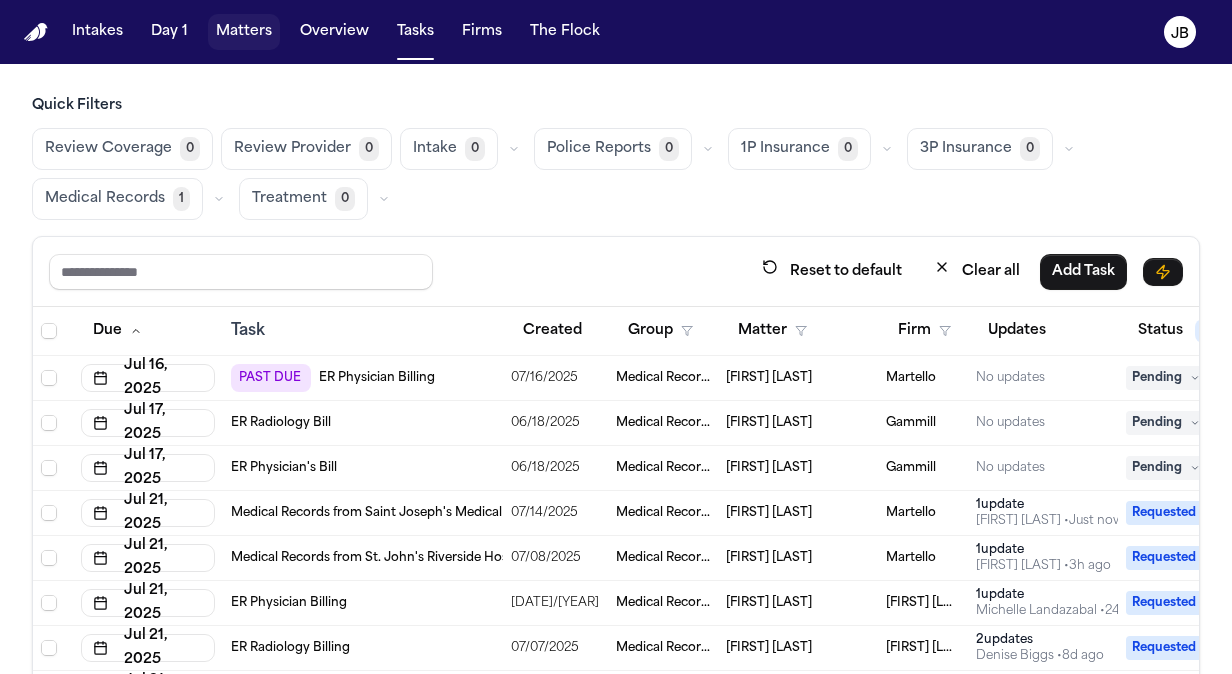 click on "Matters" at bounding box center (244, 32) 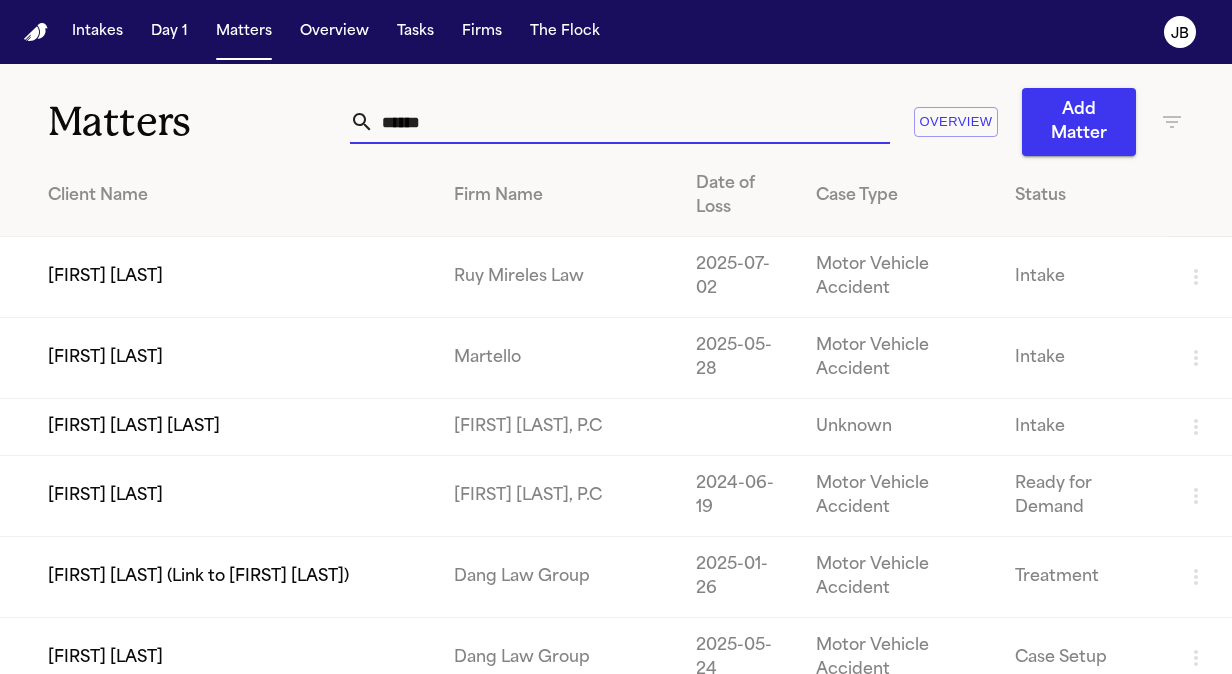 drag, startPoint x: 448, startPoint y: 111, endPoint x: 292, endPoint y: 104, distance: 156.15697 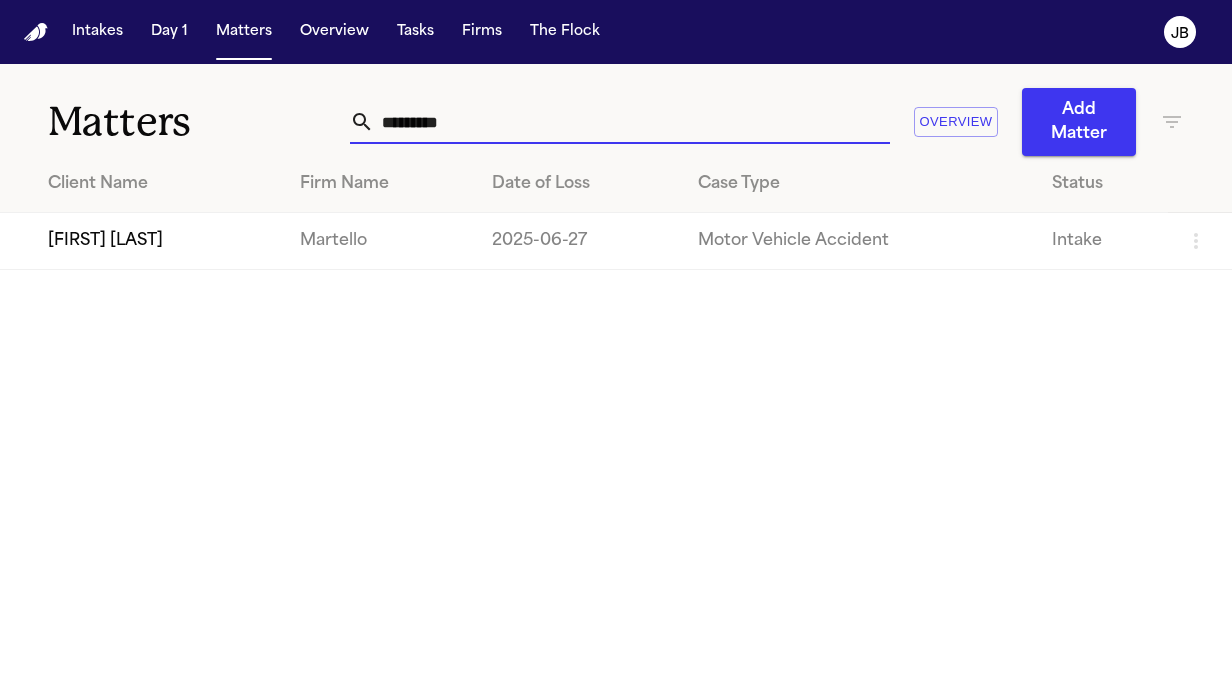 type on "*********" 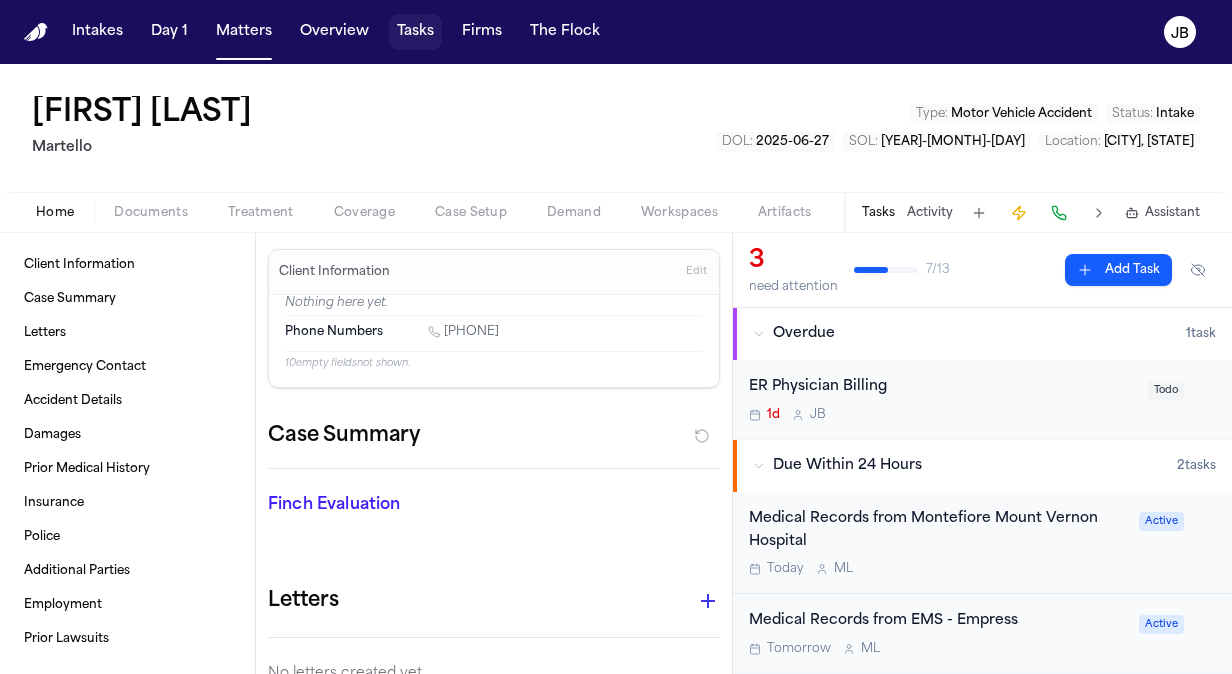 click on "Tasks" at bounding box center (415, 32) 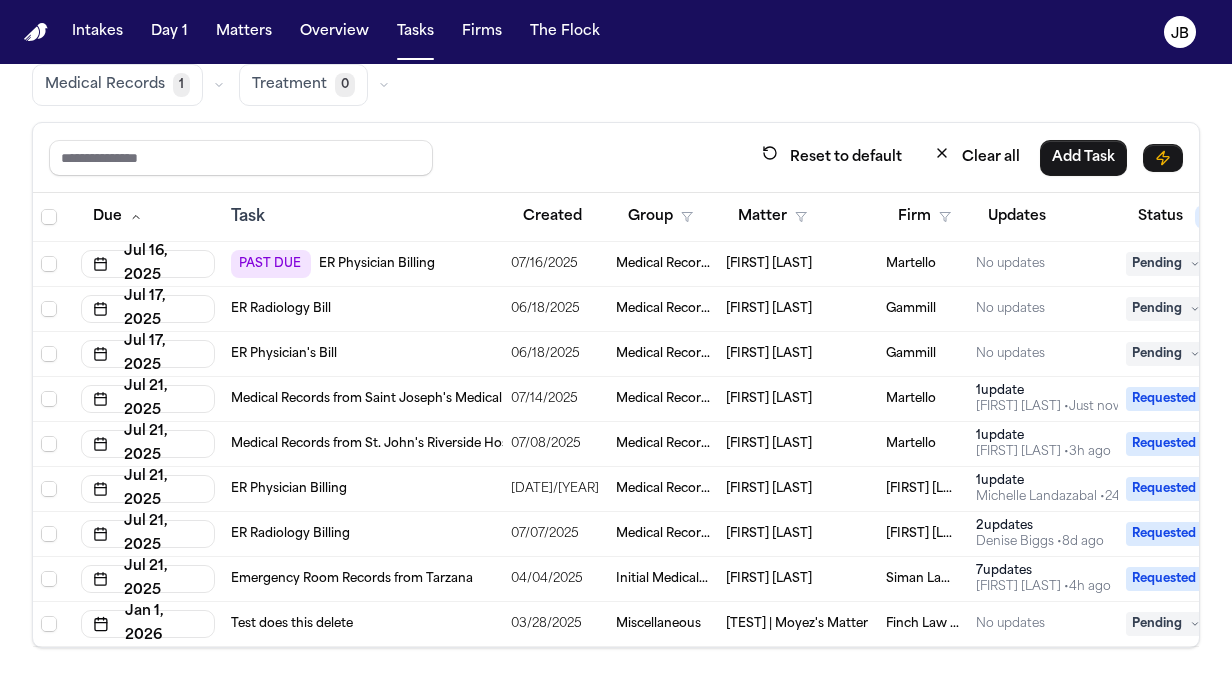 scroll, scrollTop: 116, scrollLeft: 0, axis: vertical 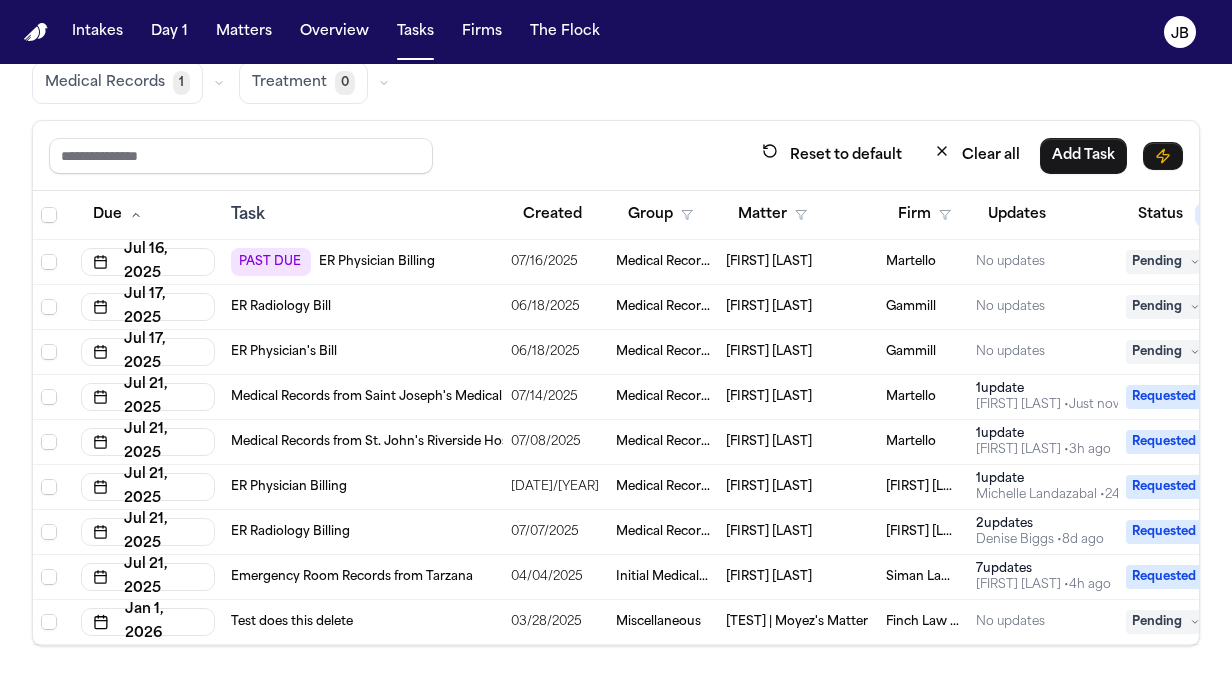 click on "ER Radiology Bill" at bounding box center (363, 307) 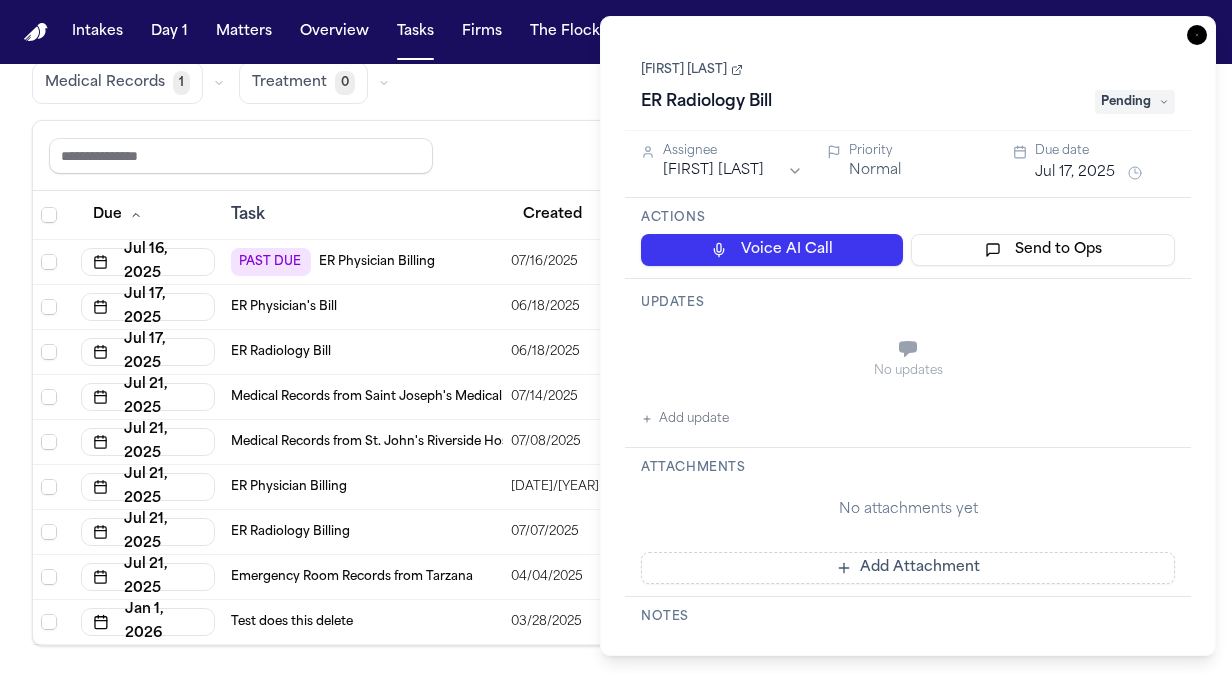 click 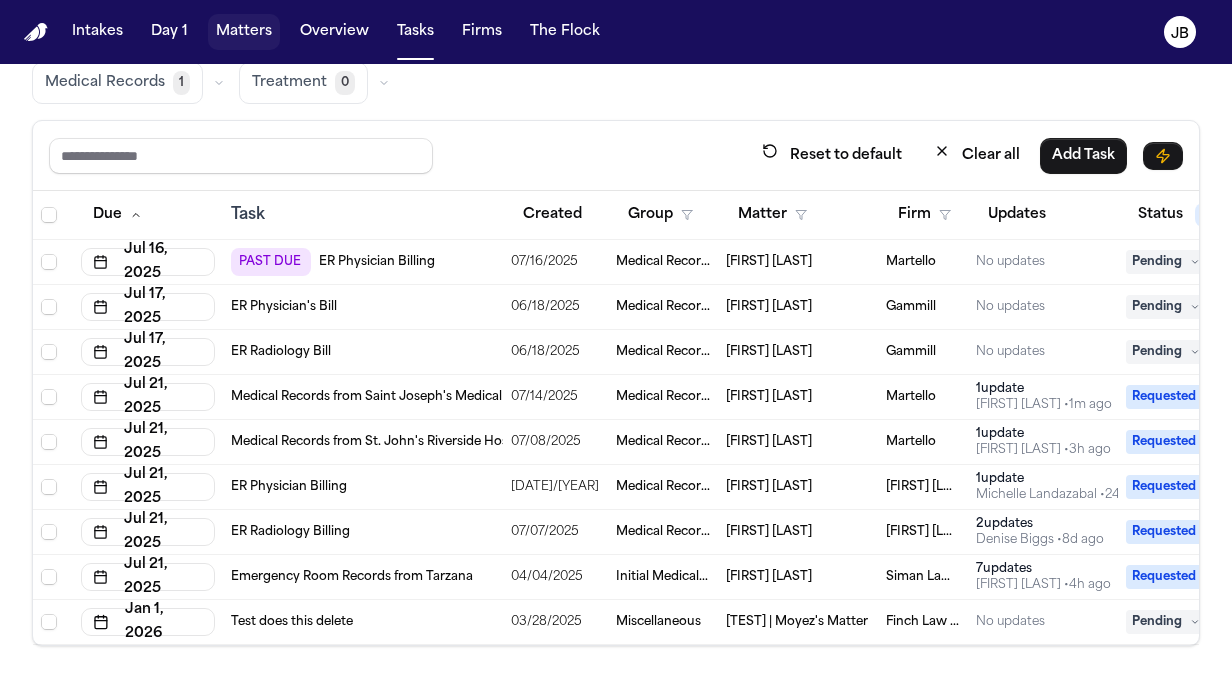 click on "Matters" at bounding box center (244, 32) 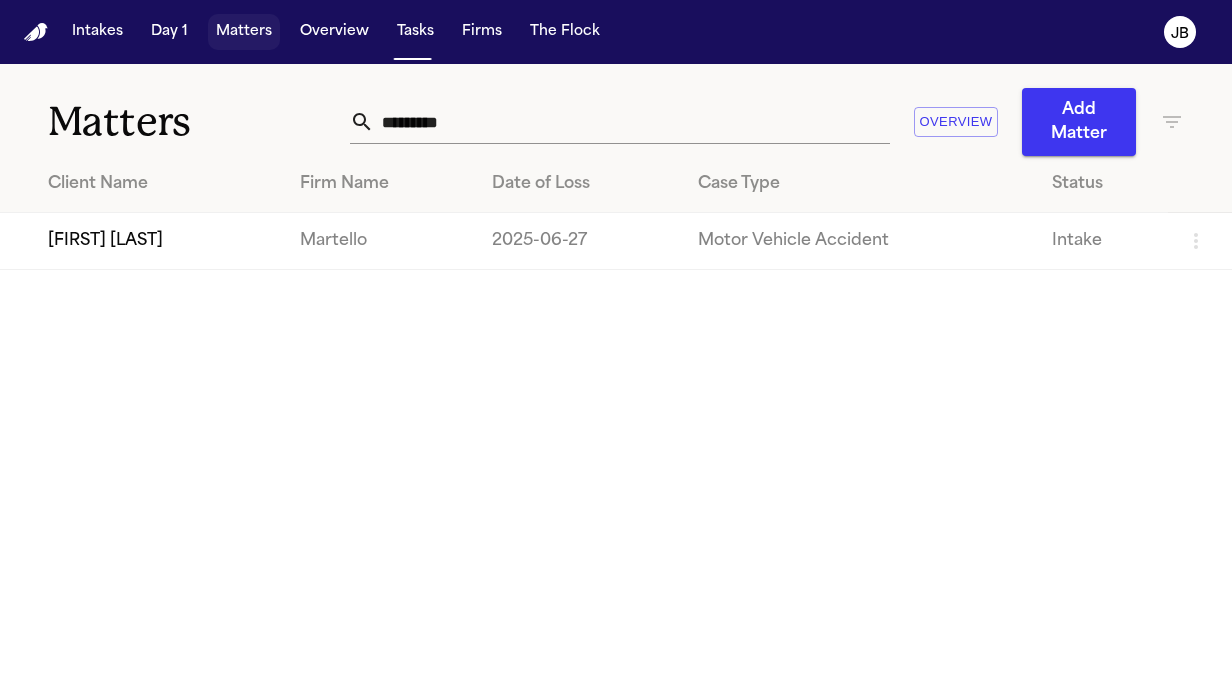 scroll, scrollTop: 0, scrollLeft: 0, axis: both 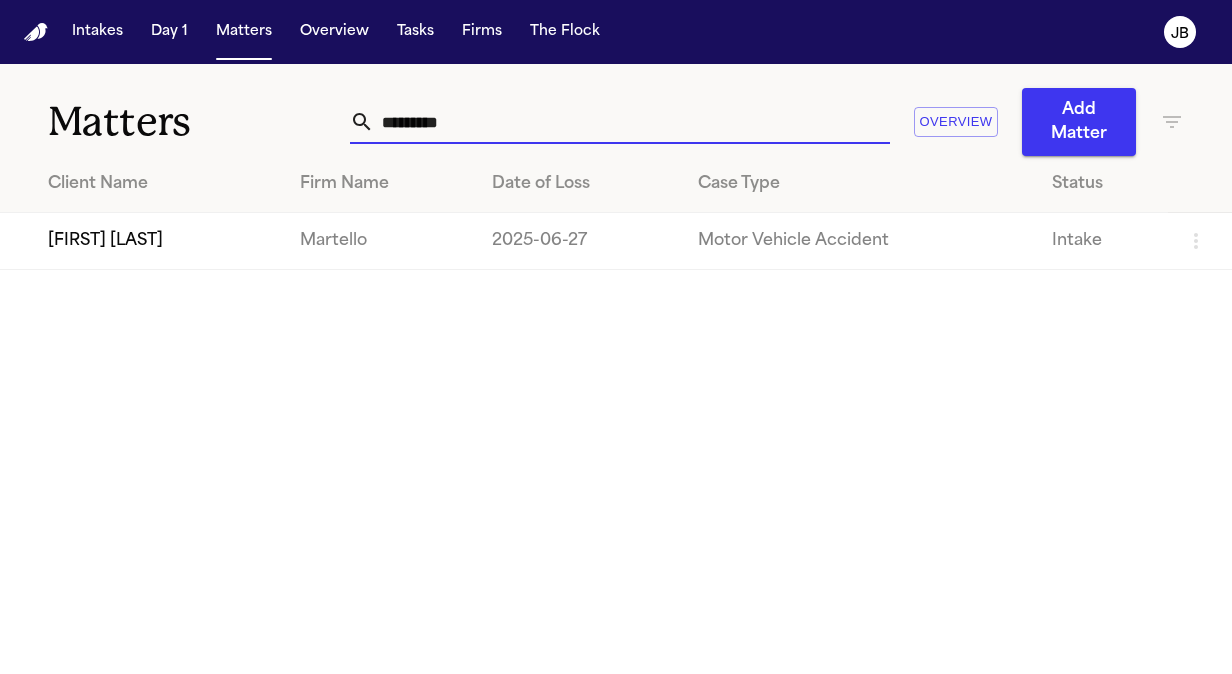 drag, startPoint x: 470, startPoint y: 121, endPoint x: 251, endPoint y: 110, distance: 219.27608 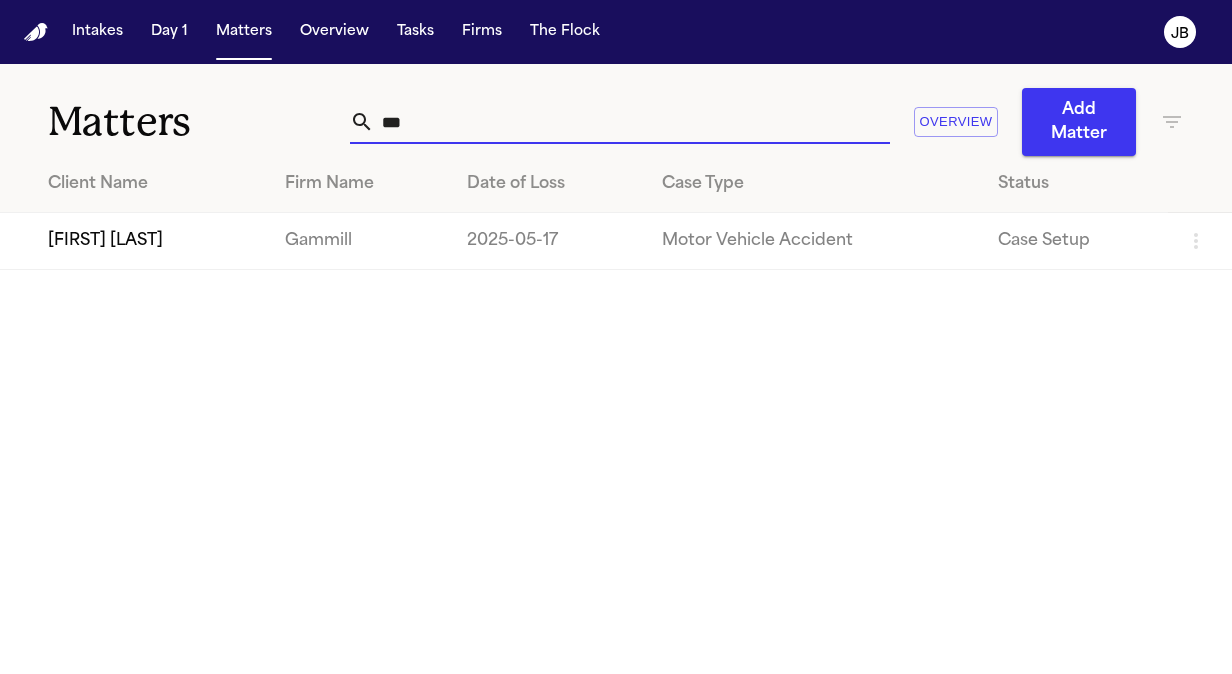 type on "***" 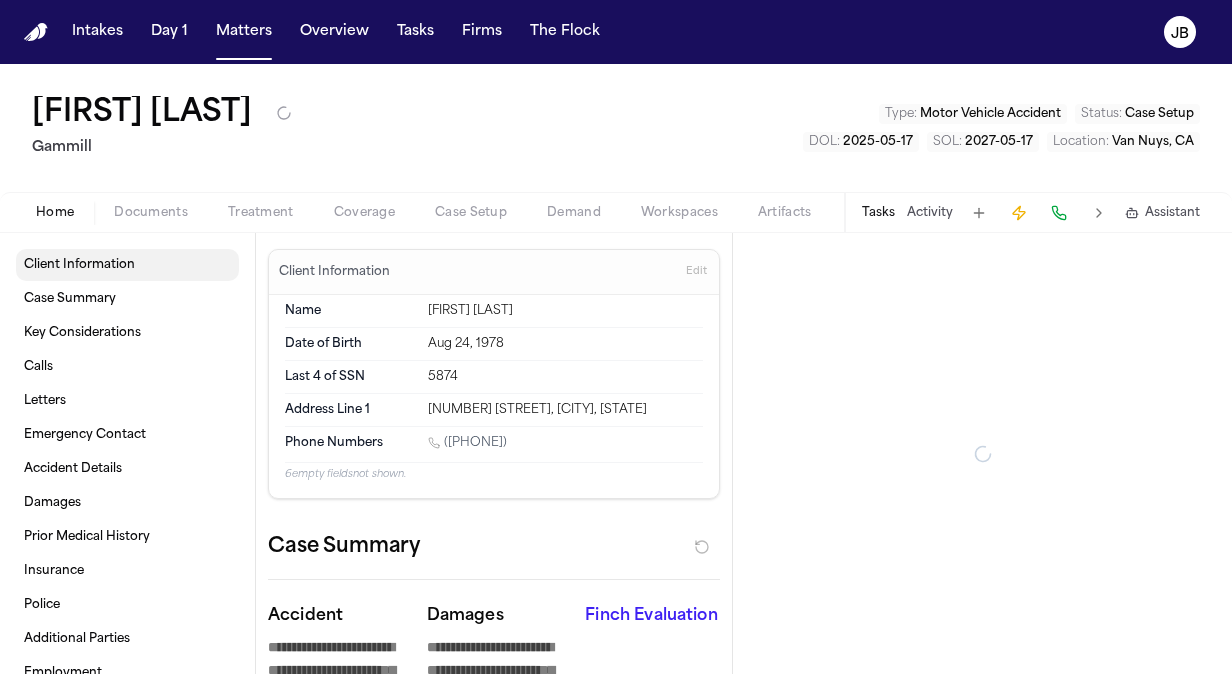 type on "*" 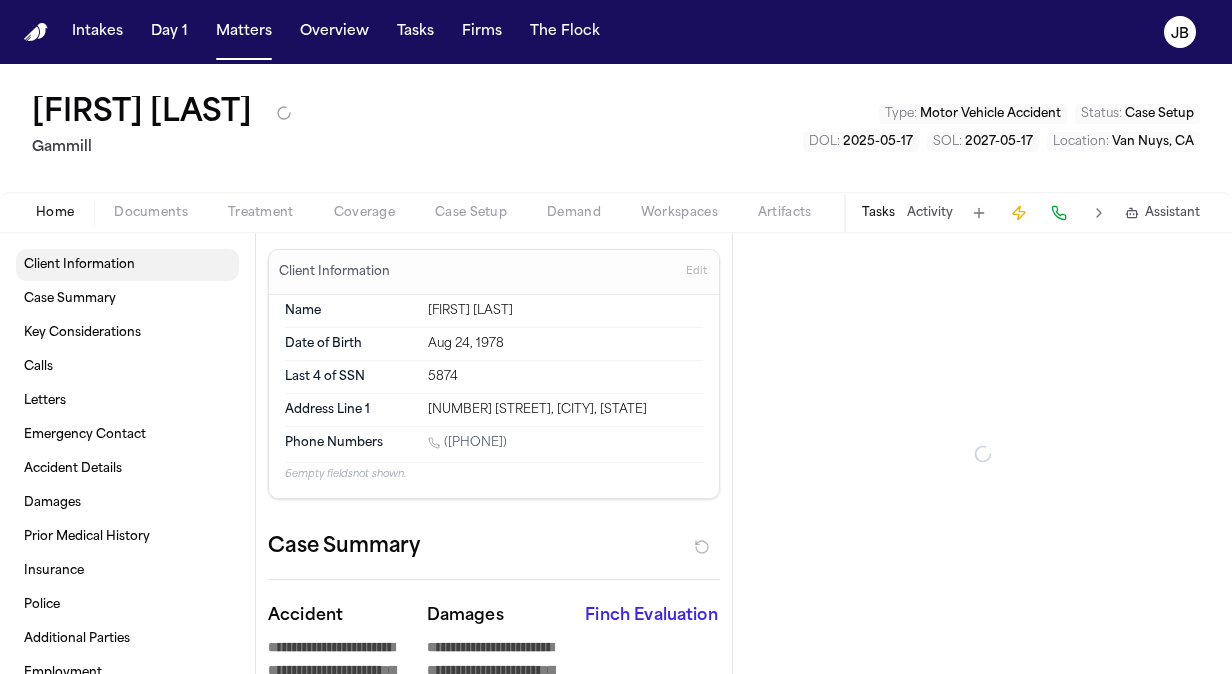 type on "*" 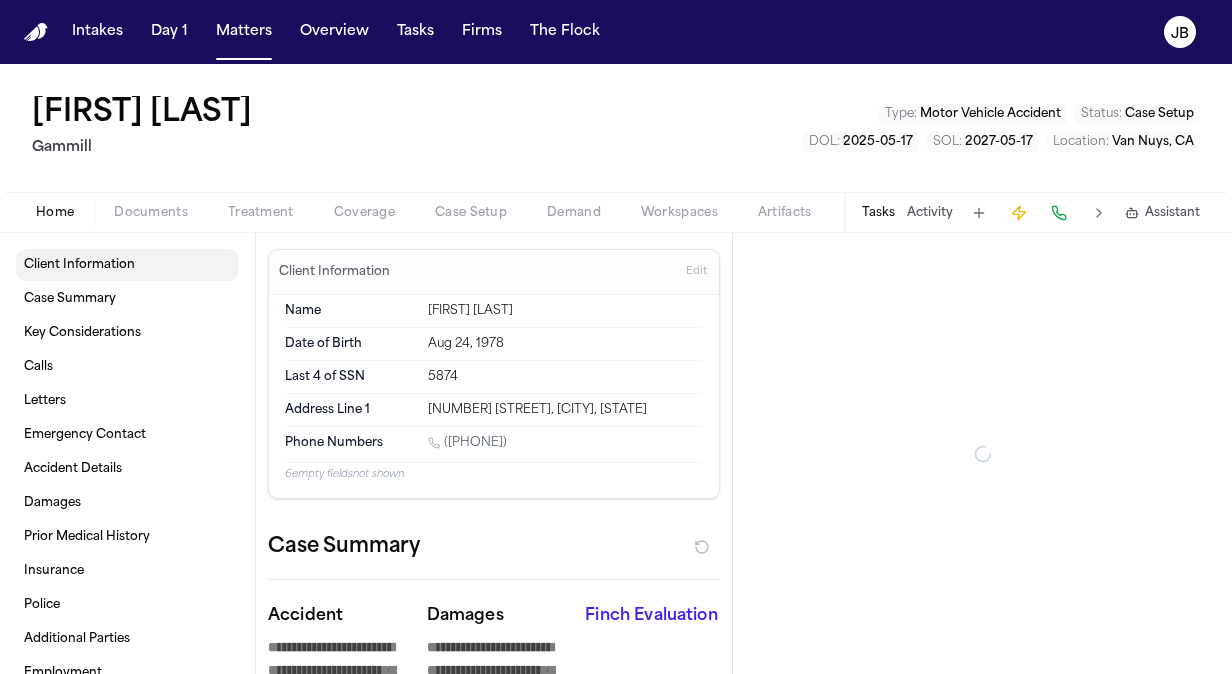 type on "*" 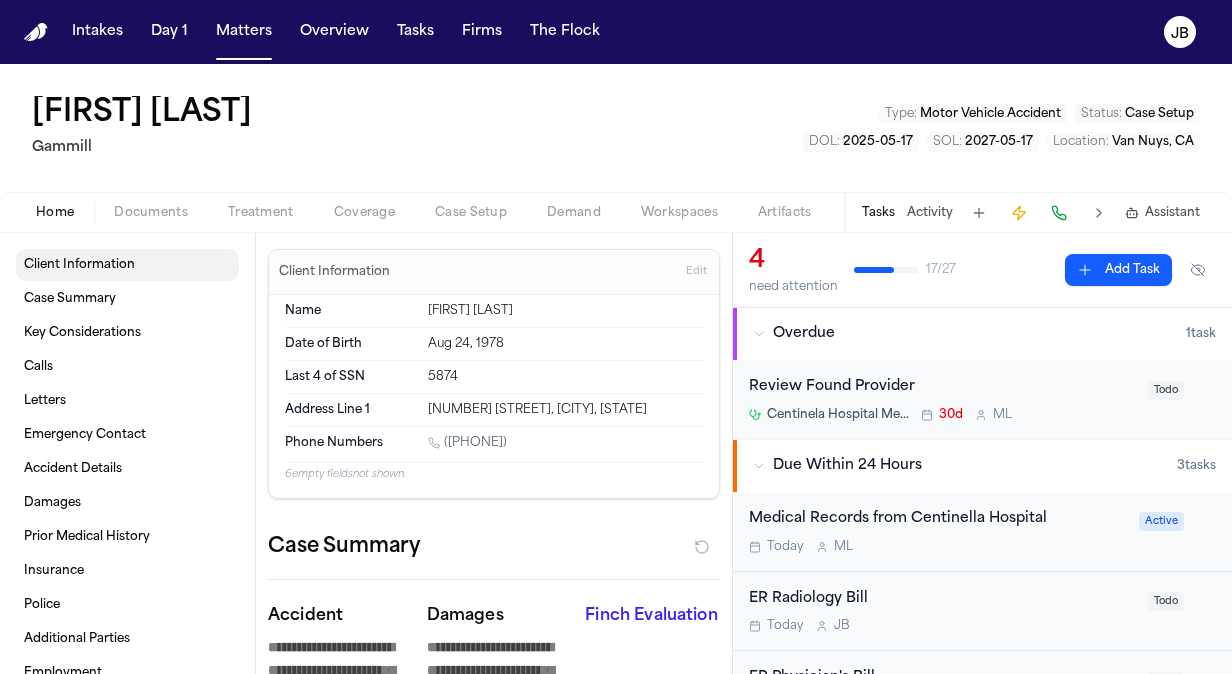 type on "*" 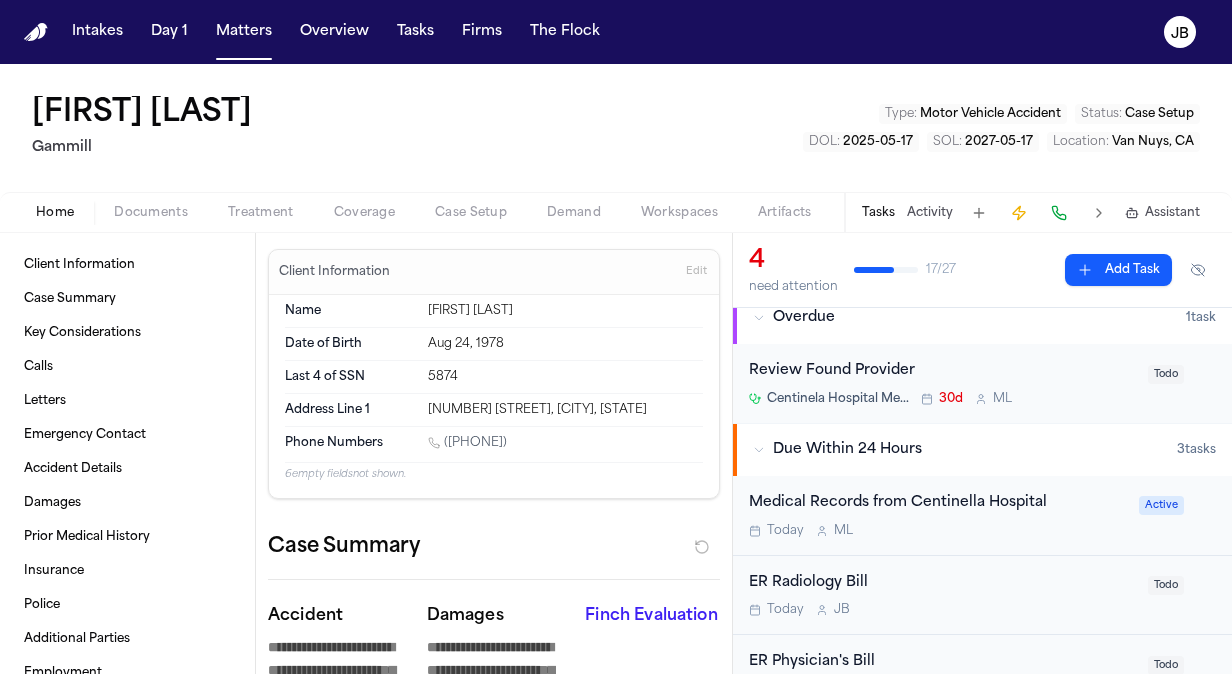scroll, scrollTop: 20, scrollLeft: 0, axis: vertical 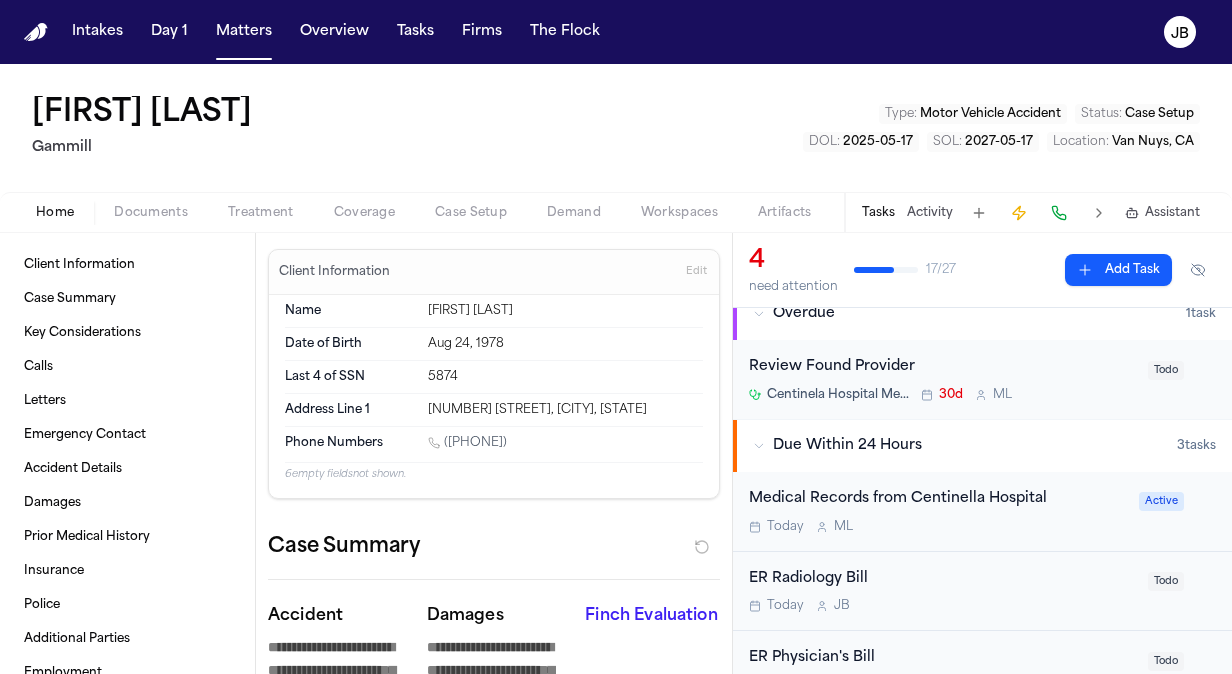 click on "[ORGANIZATION] 30d M L" at bounding box center (942, 395) 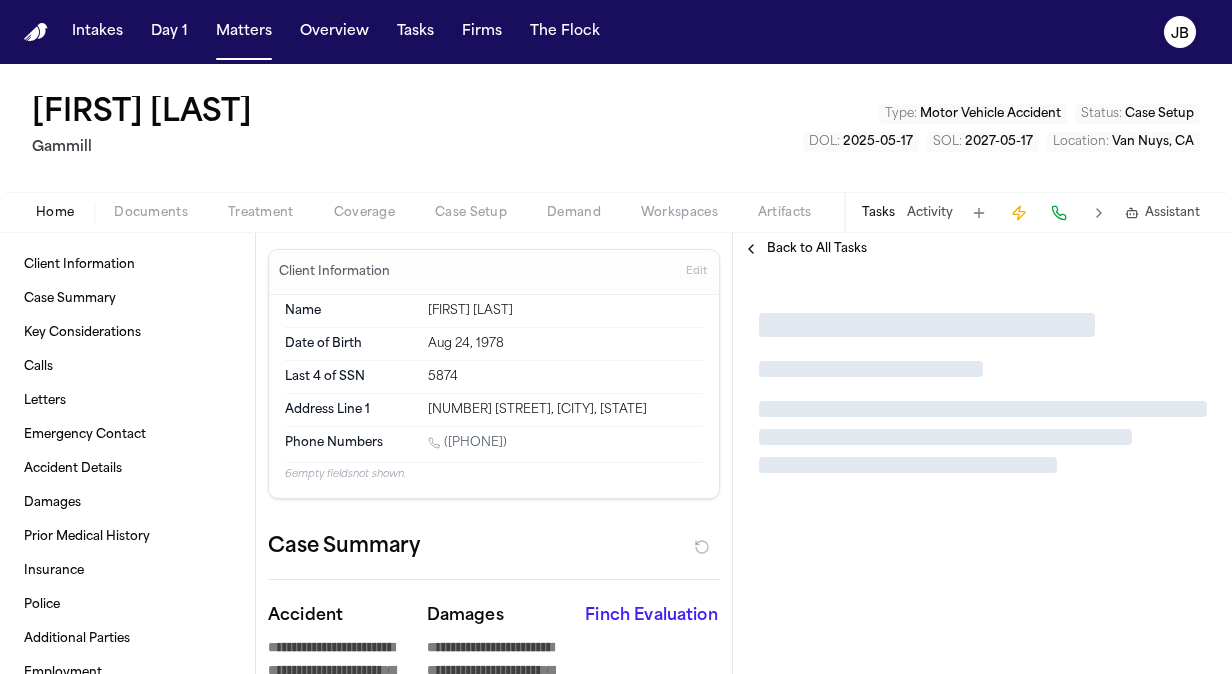 scroll, scrollTop: 0, scrollLeft: 0, axis: both 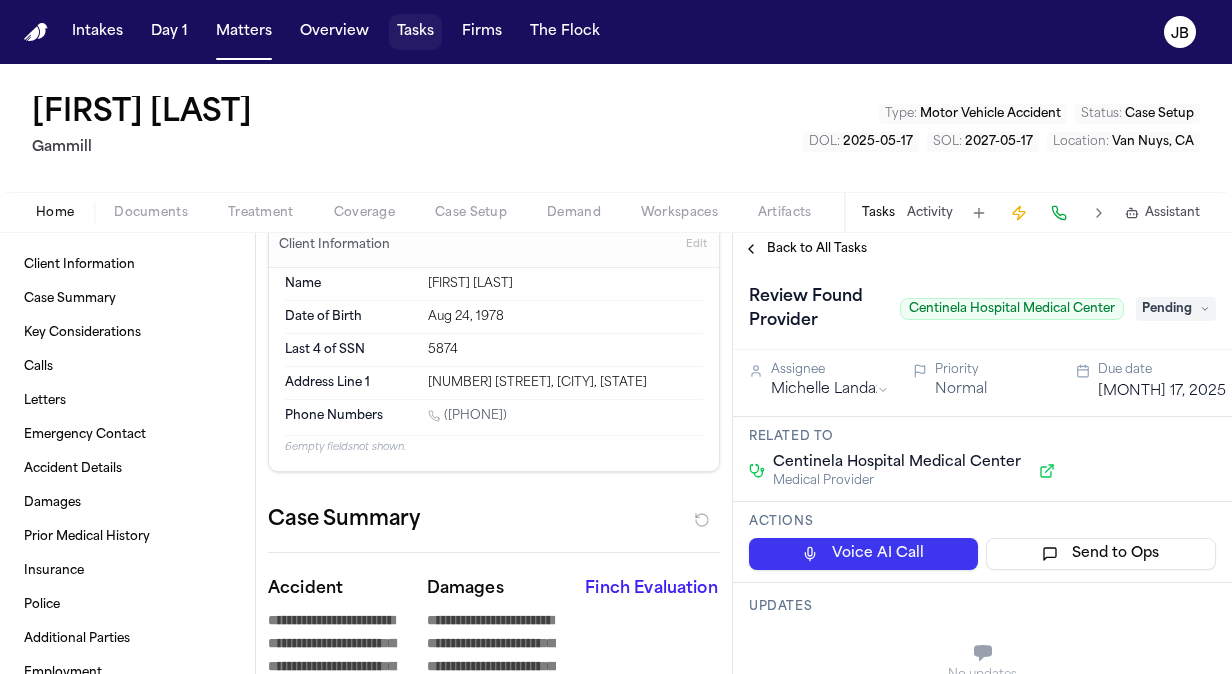 click on "Tasks" at bounding box center [415, 32] 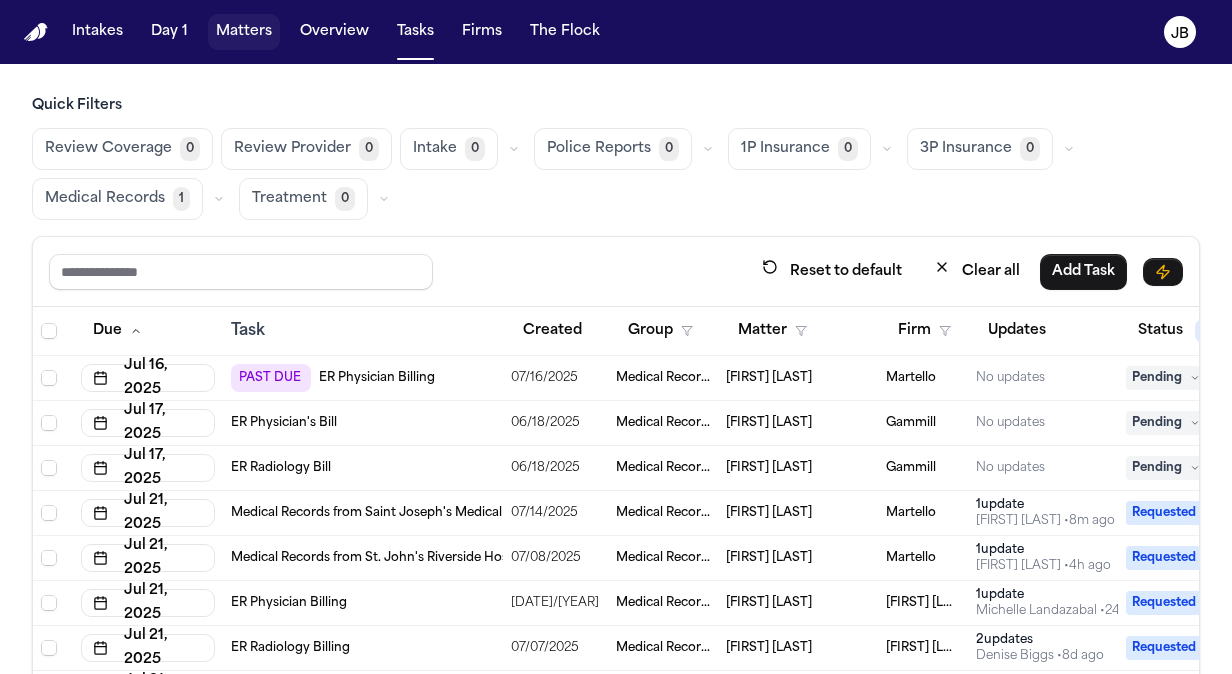 click on "Matters" at bounding box center (244, 32) 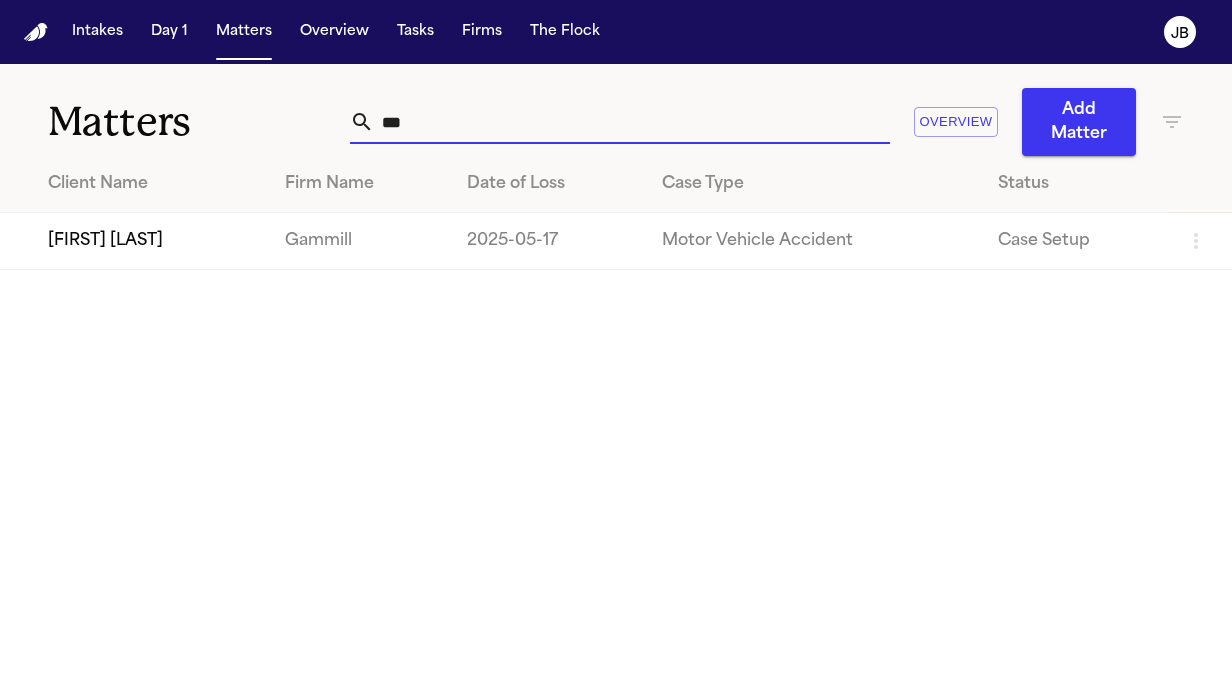 drag, startPoint x: 423, startPoint y: 123, endPoint x: 284, endPoint y: 124, distance: 139.0036 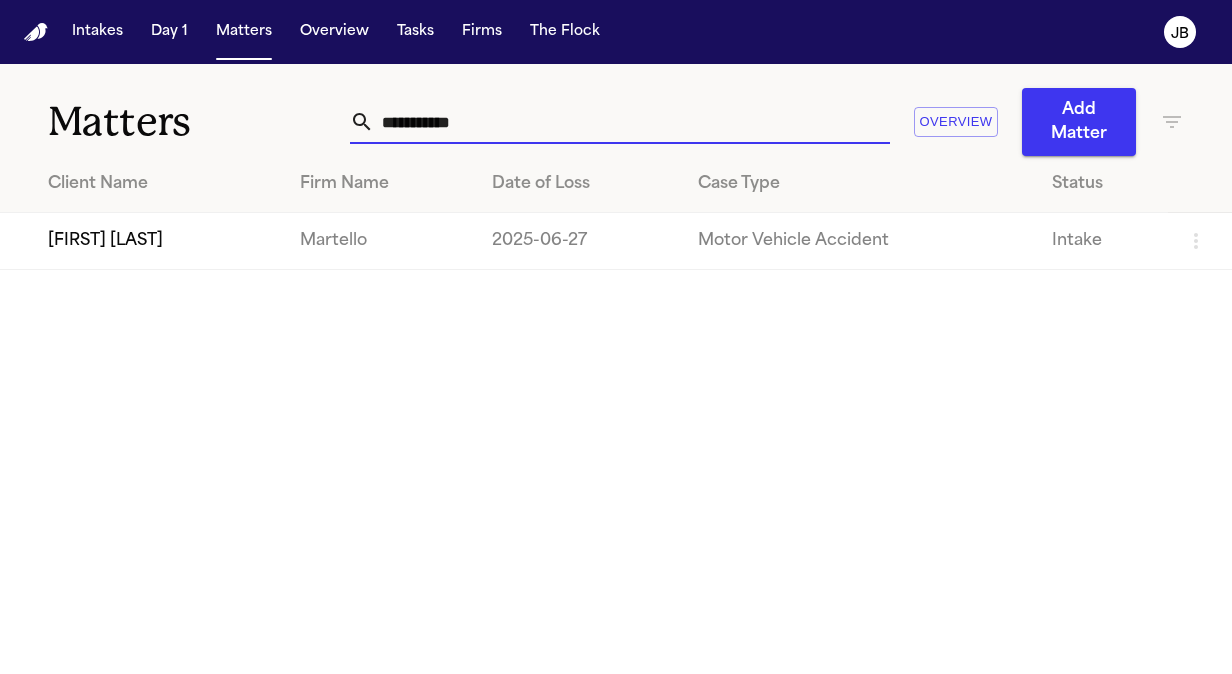 click on "[FIRST] [LAST]" at bounding box center [142, 241] 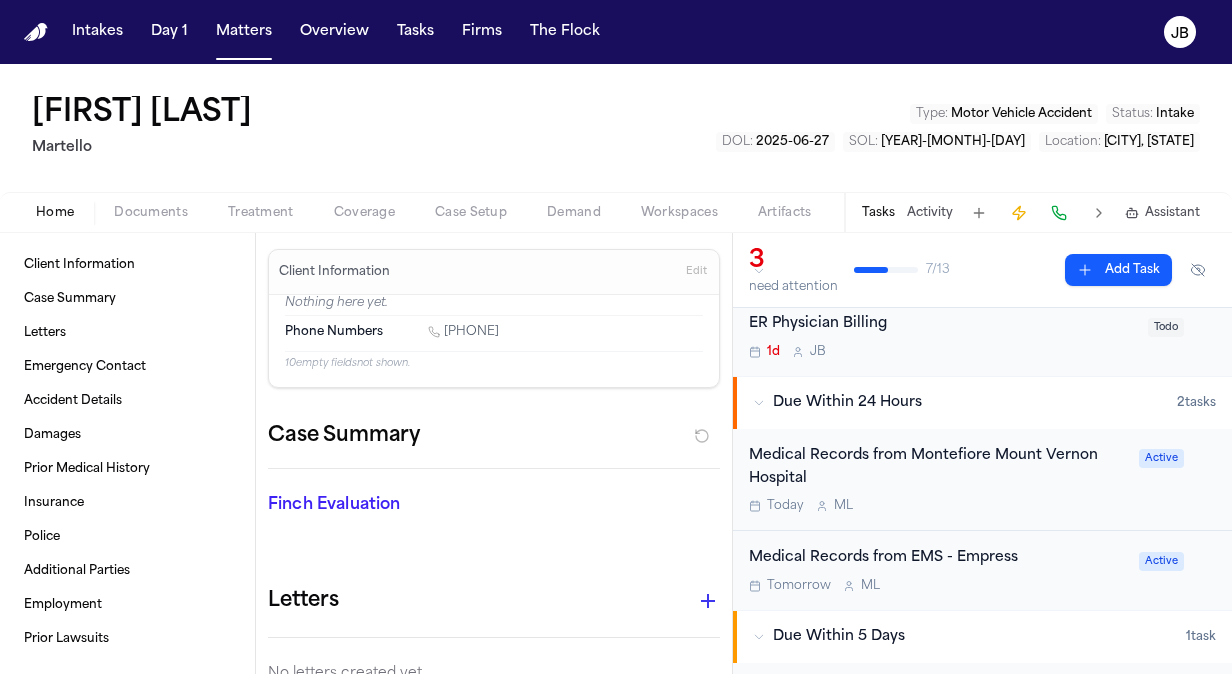 scroll, scrollTop: 0, scrollLeft: 0, axis: both 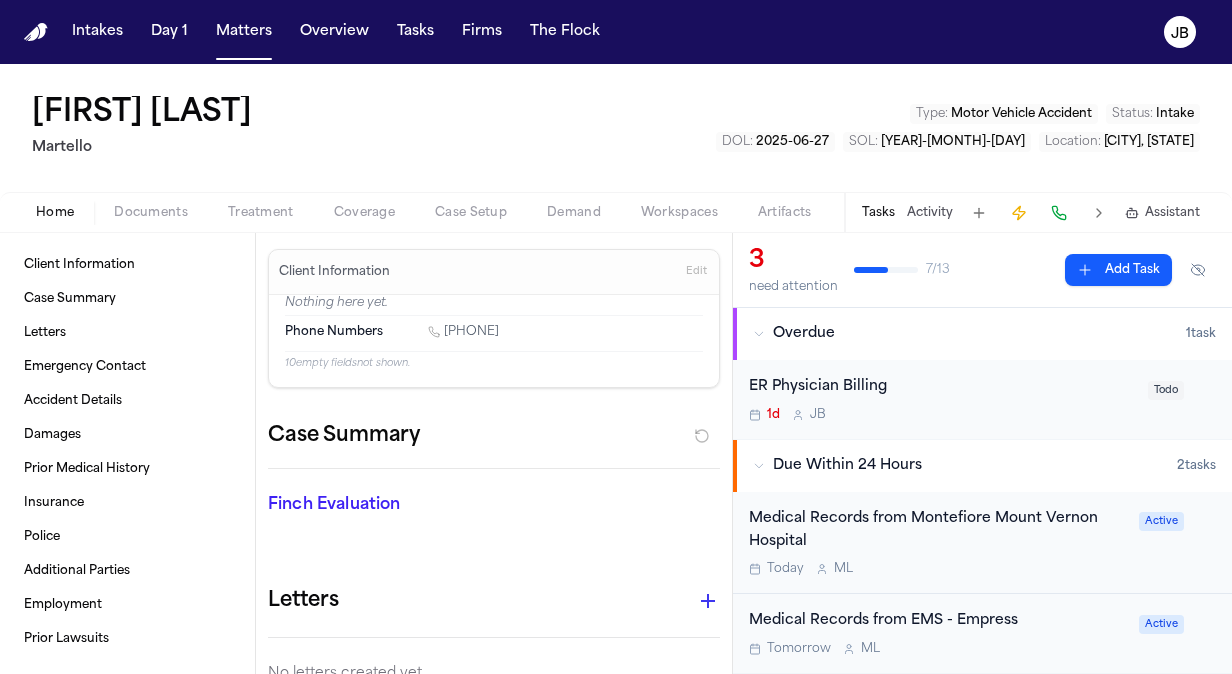 click on "ER Physician Billing" at bounding box center (942, 387) 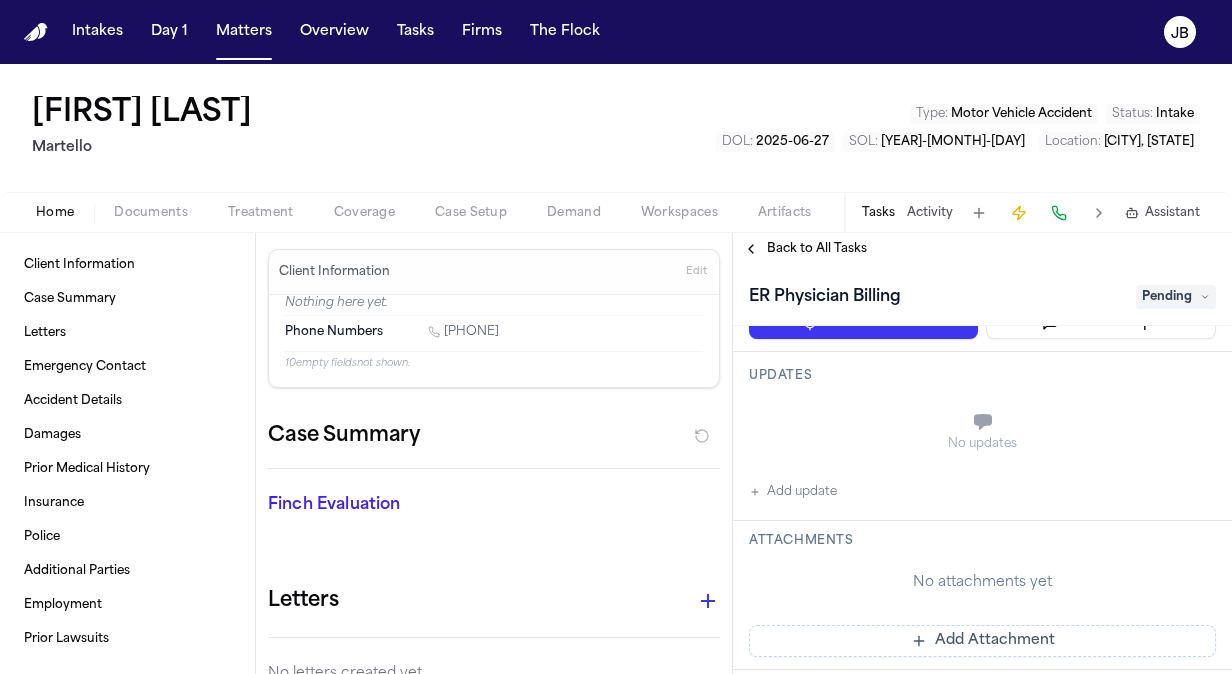 scroll, scrollTop: 118, scrollLeft: 0, axis: vertical 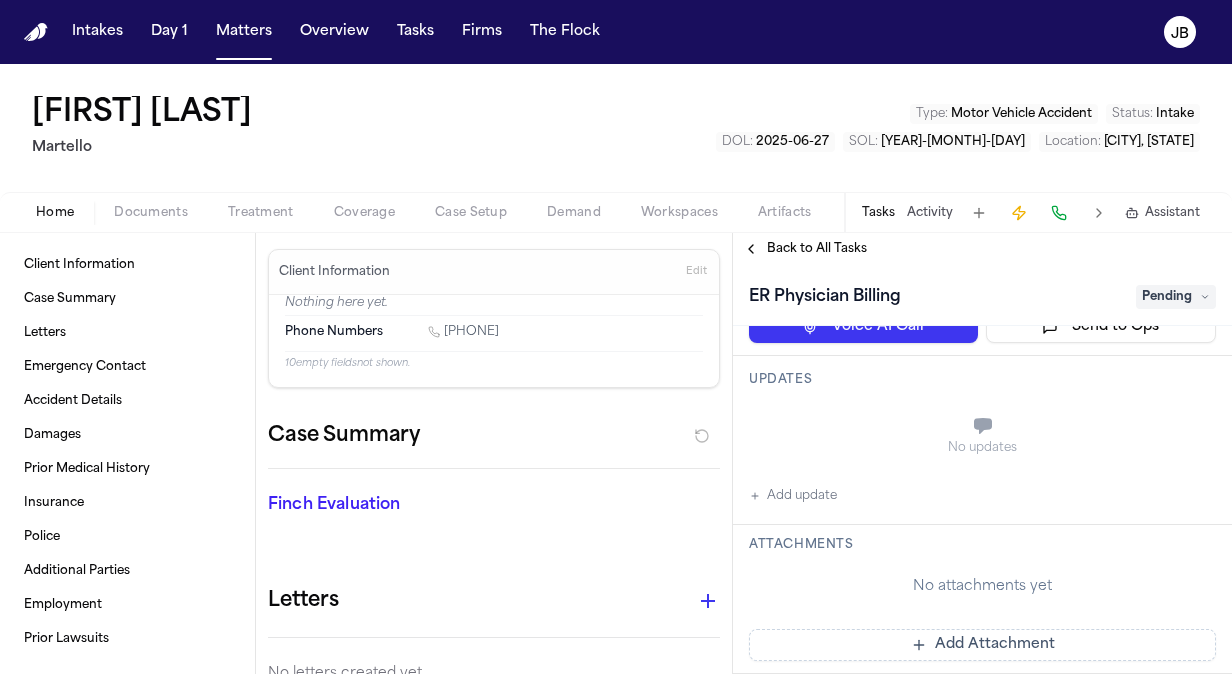 click on "Add update" at bounding box center (793, 496) 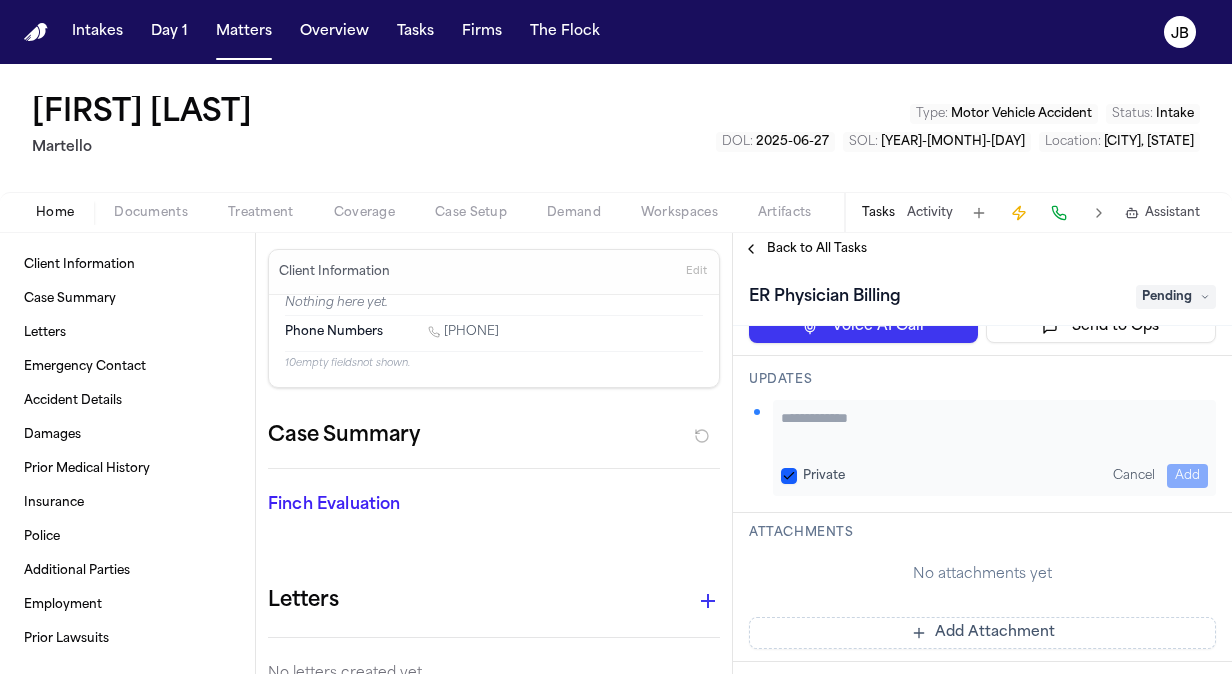 click at bounding box center [994, 428] 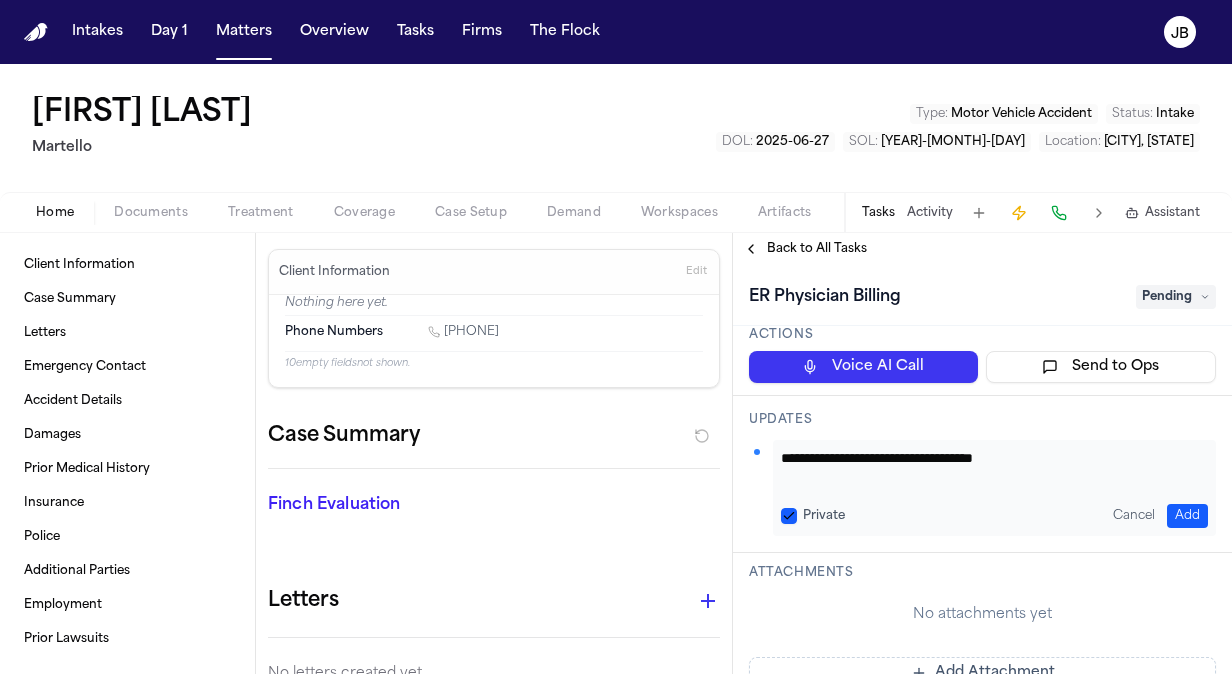 scroll, scrollTop: 80, scrollLeft: 0, axis: vertical 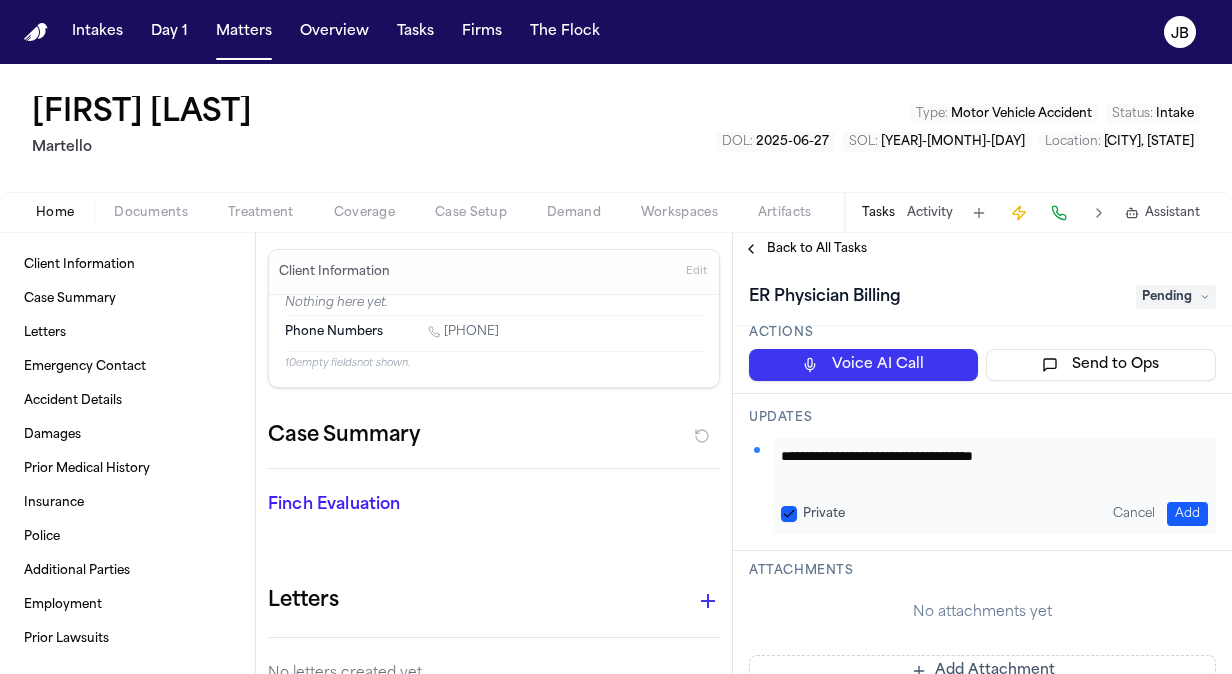 drag, startPoint x: 1049, startPoint y: 458, endPoint x: 971, endPoint y: 453, distance: 78.160095 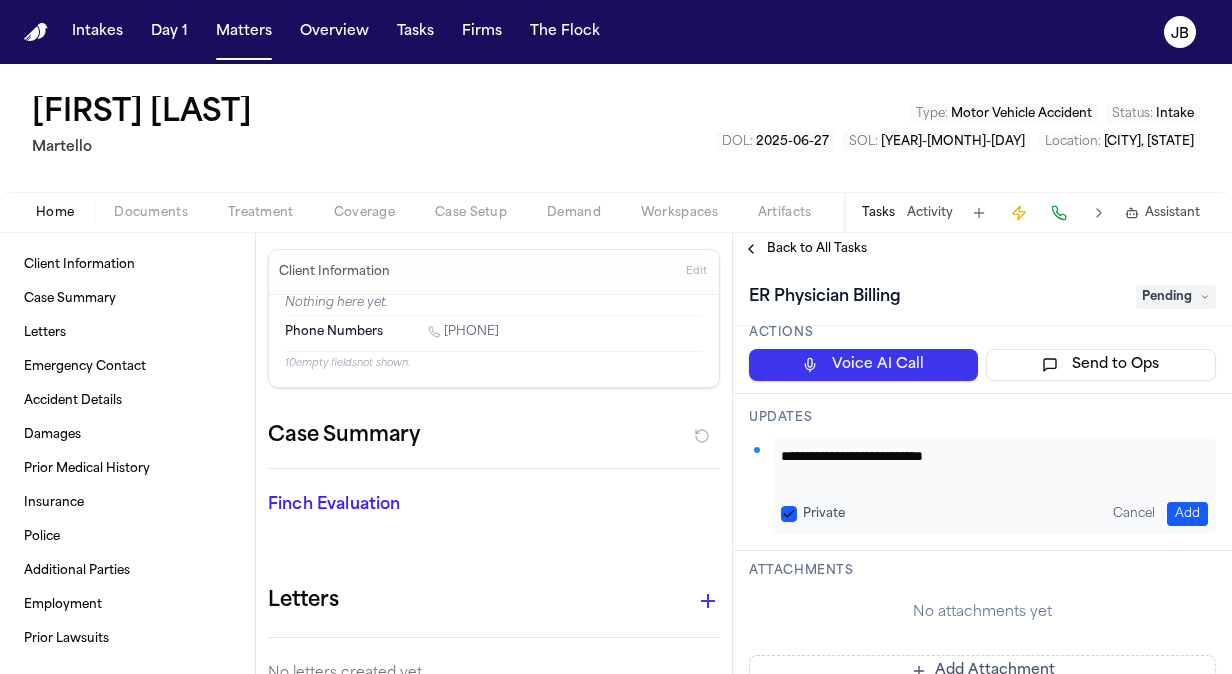 drag, startPoint x: 1003, startPoint y: 450, endPoint x: 712, endPoint y: 430, distance: 291.68646 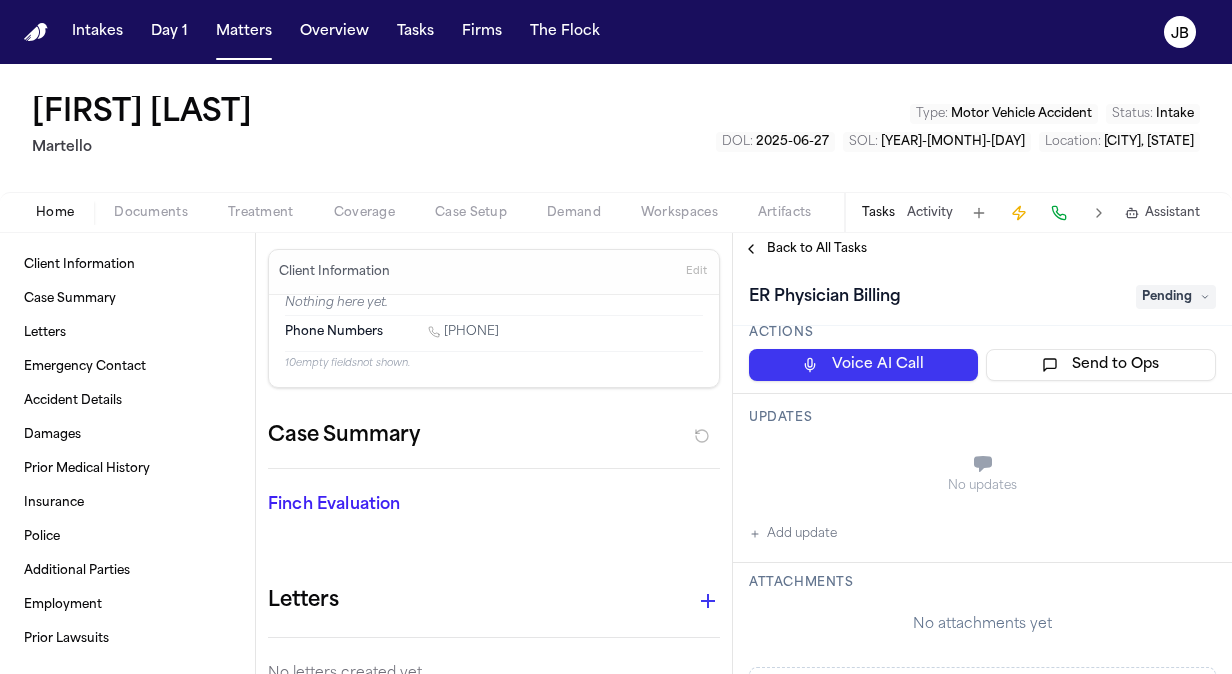 scroll, scrollTop: 0, scrollLeft: 0, axis: both 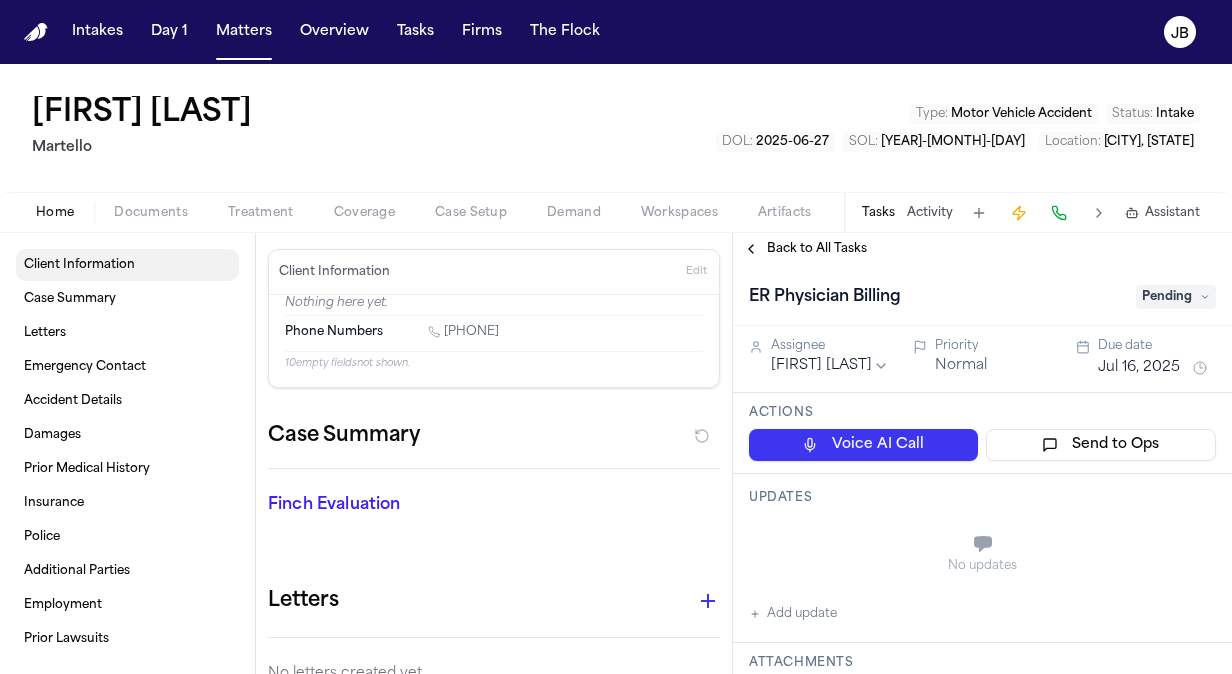 click on "Client Information" at bounding box center [127, 265] 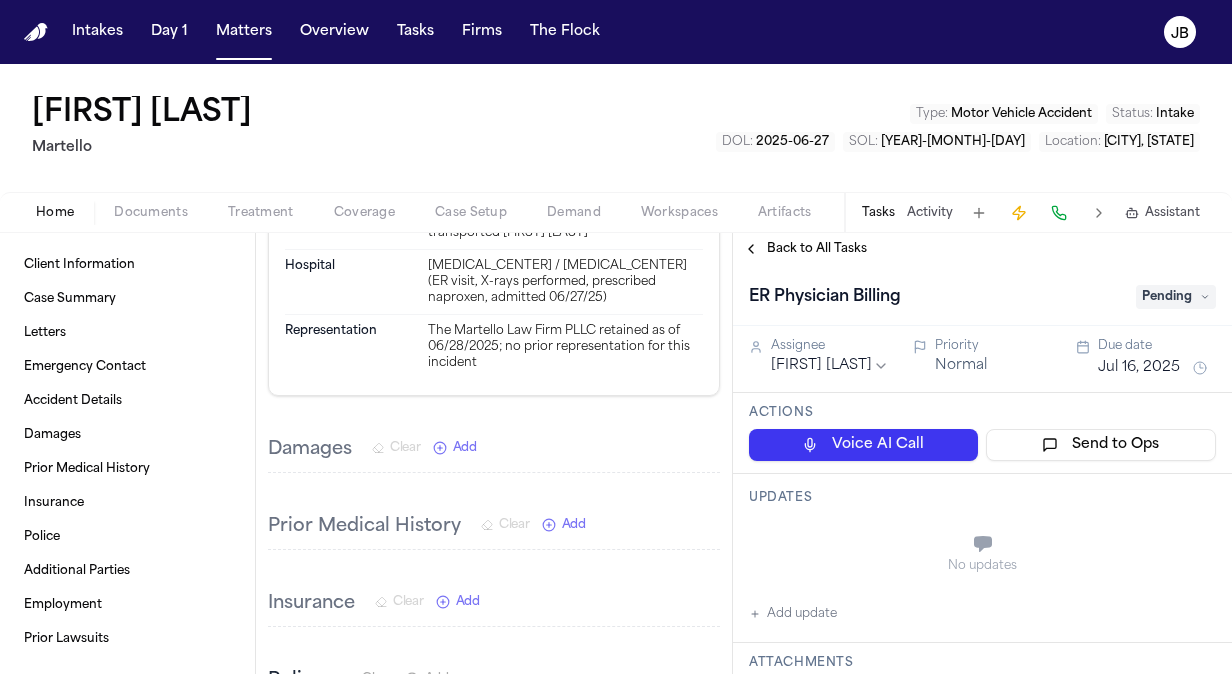 scroll, scrollTop: 1638, scrollLeft: 0, axis: vertical 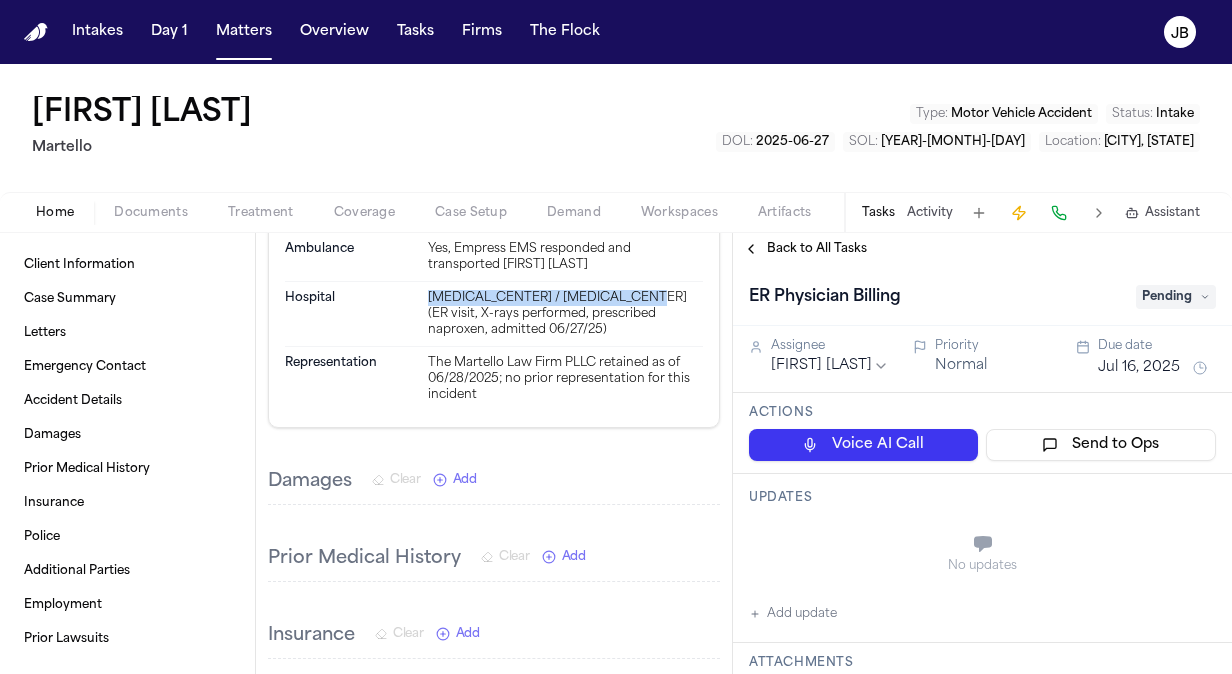drag, startPoint x: 426, startPoint y: 346, endPoint x: 628, endPoint y: 340, distance: 202.0891 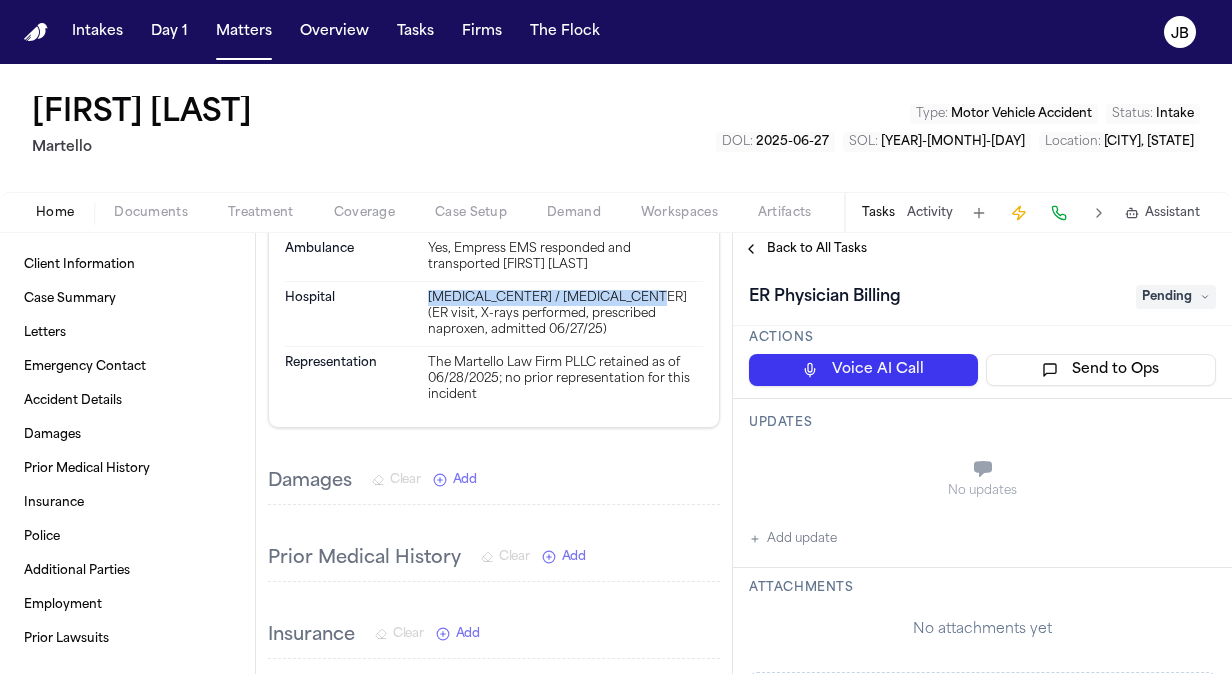 scroll, scrollTop: 85, scrollLeft: 0, axis: vertical 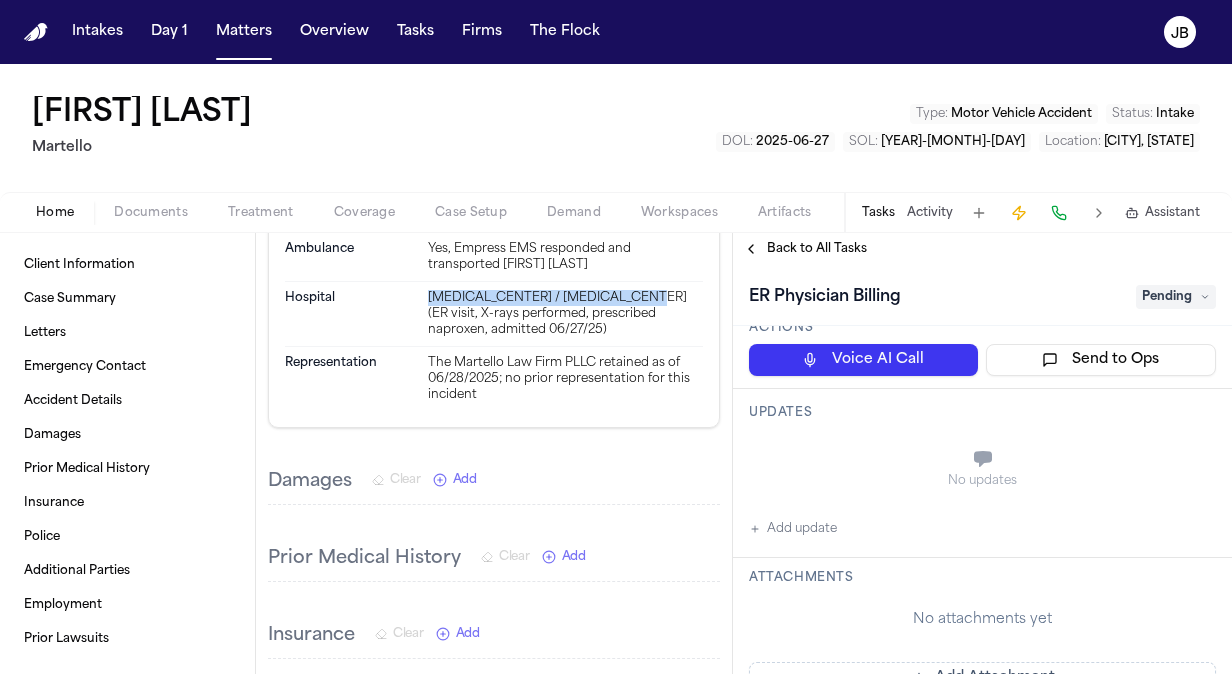 click on "Add update" at bounding box center (793, 529) 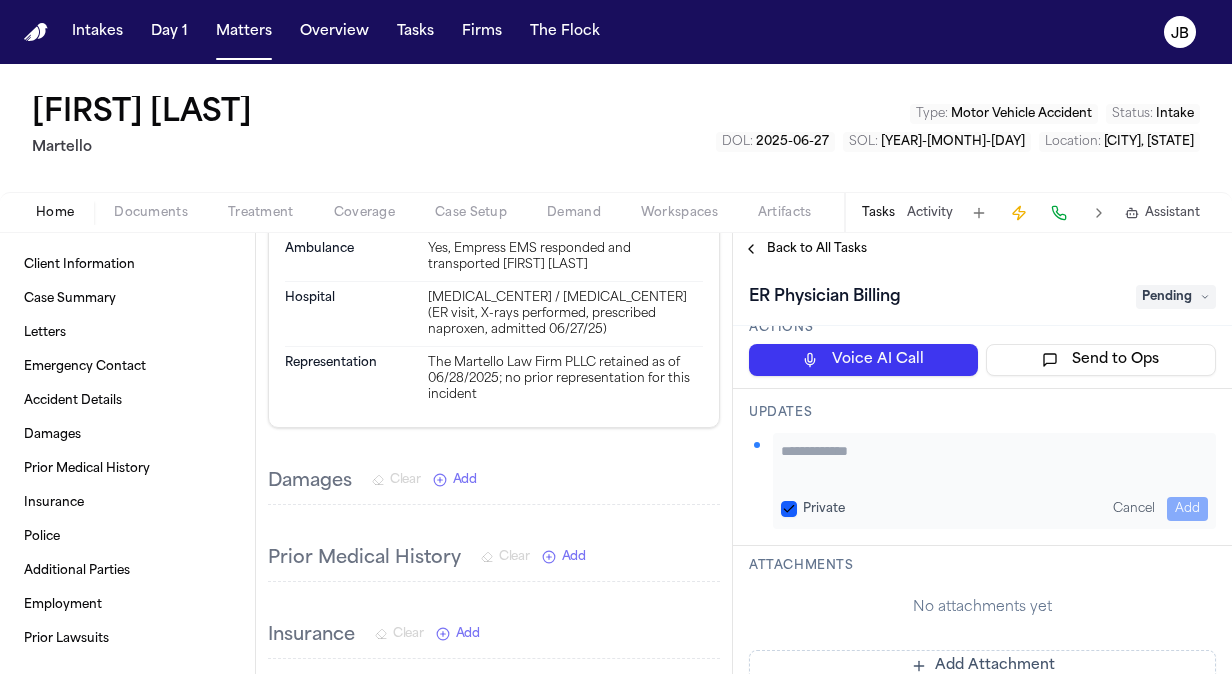 click at bounding box center (994, 461) 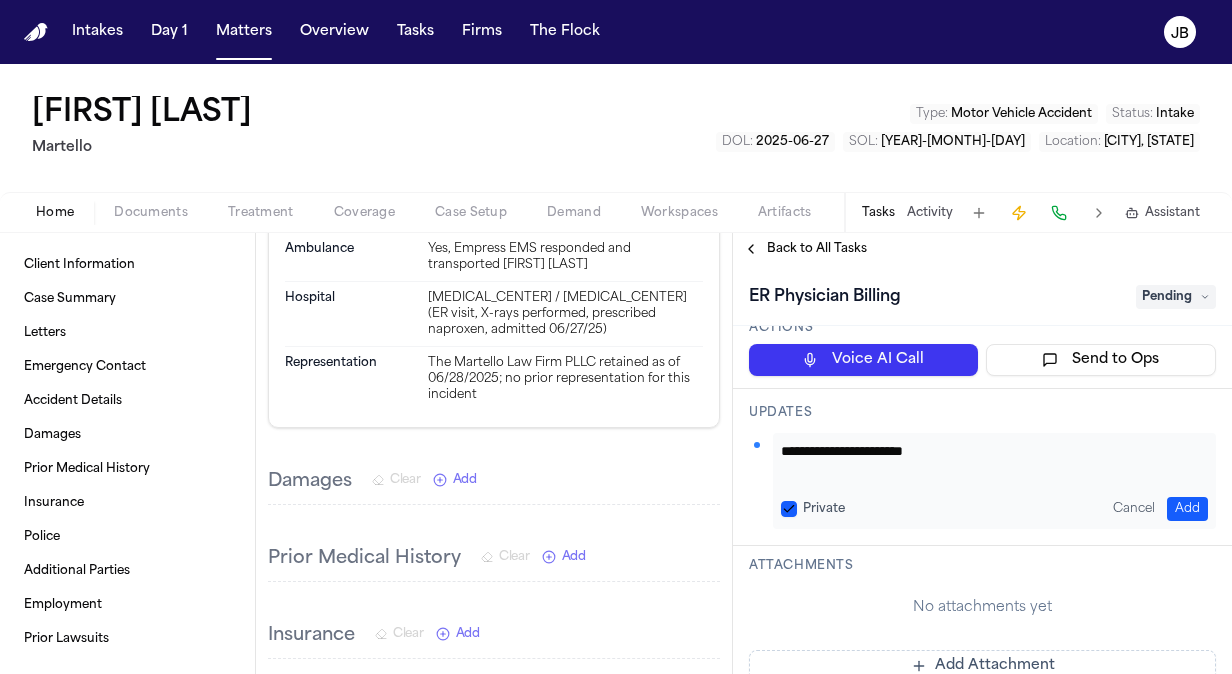 paste on "**********" 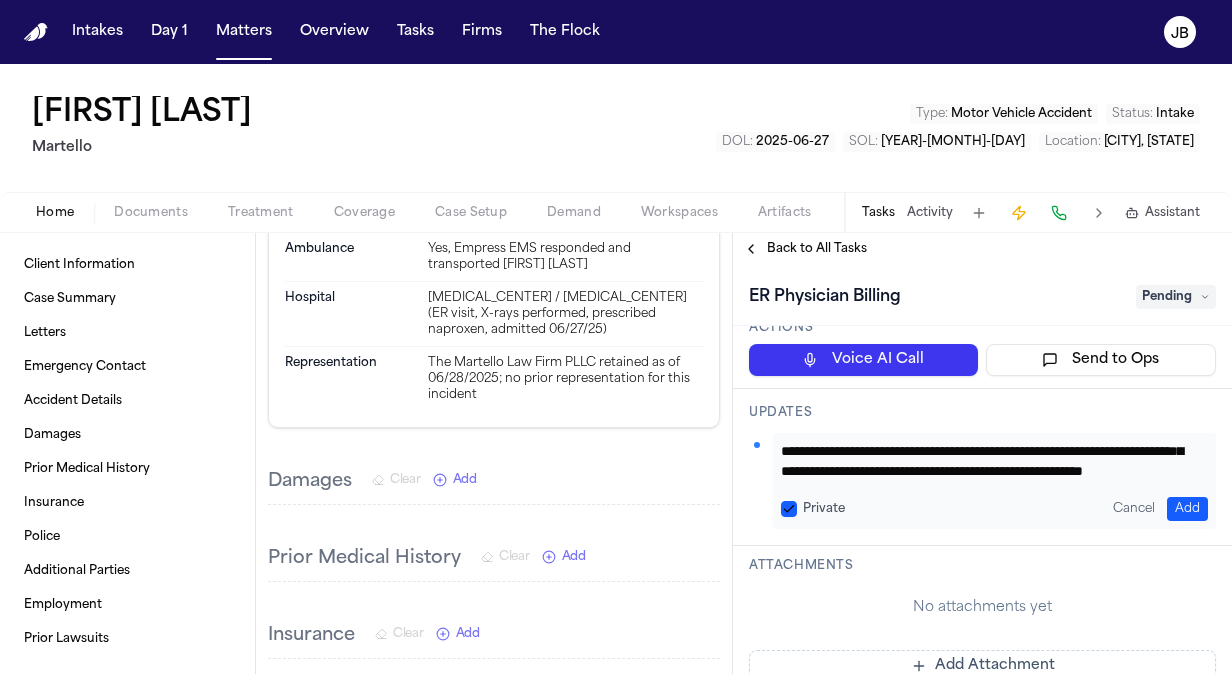 scroll, scrollTop: 56, scrollLeft: 0, axis: vertical 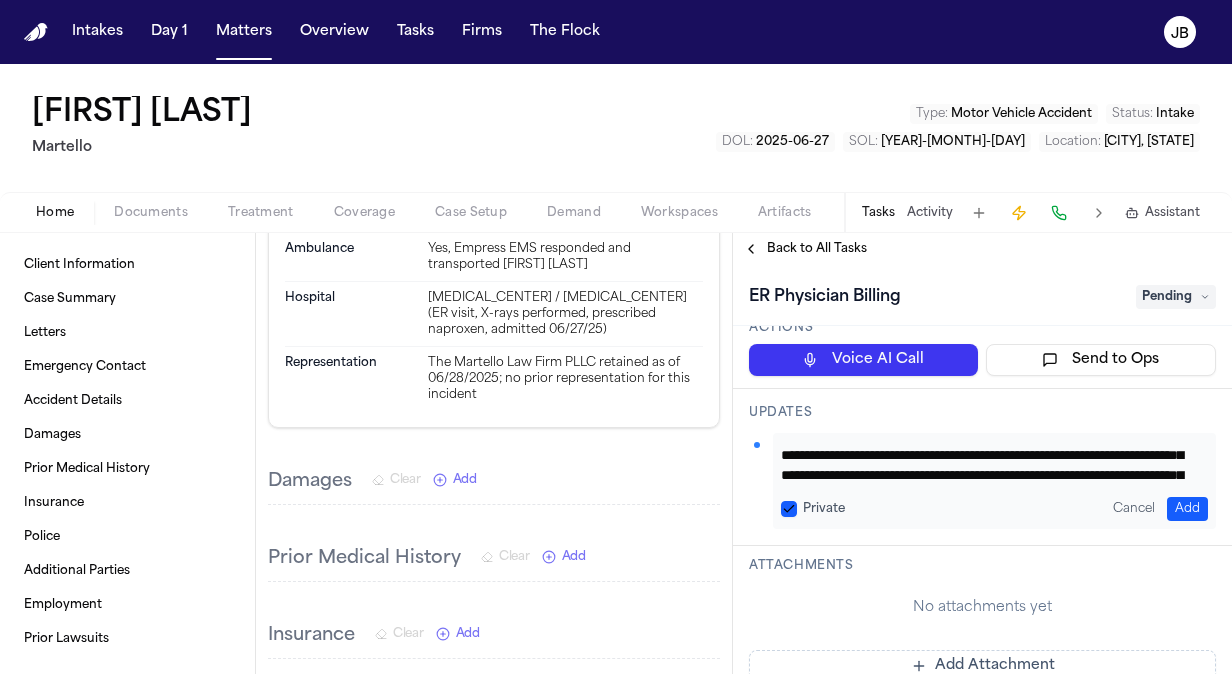 click on "**********" at bounding box center [987, 461] 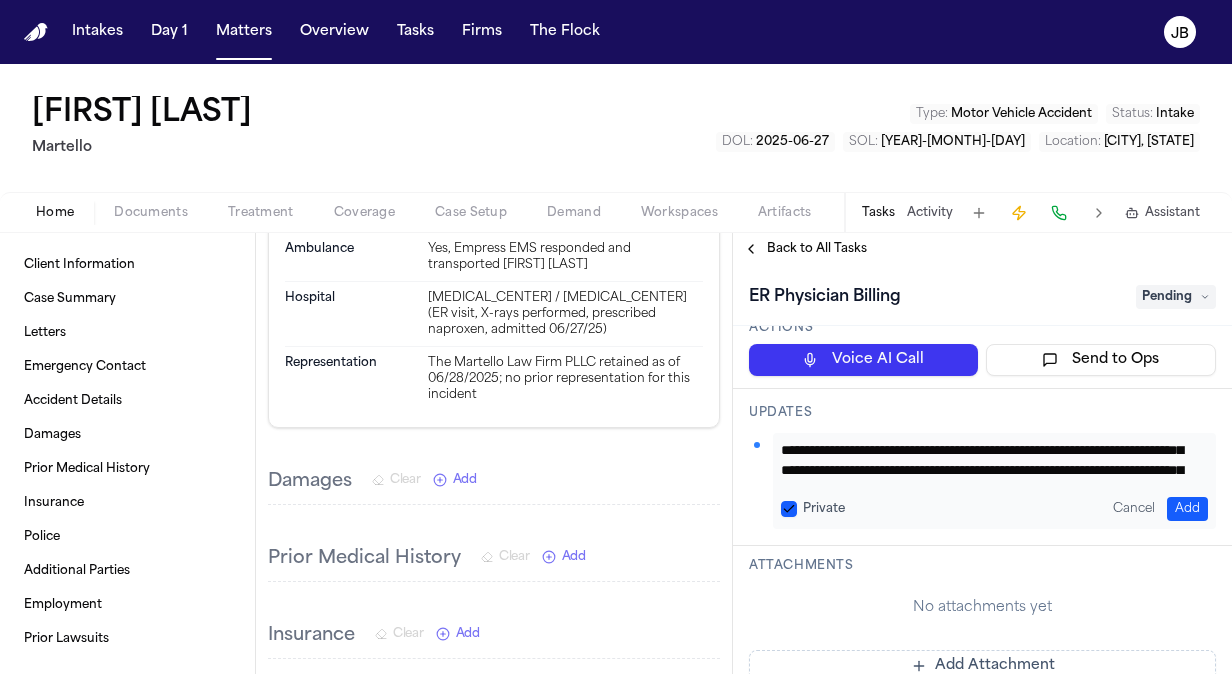 scroll, scrollTop: 40, scrollLeft: 0, axis: vertical 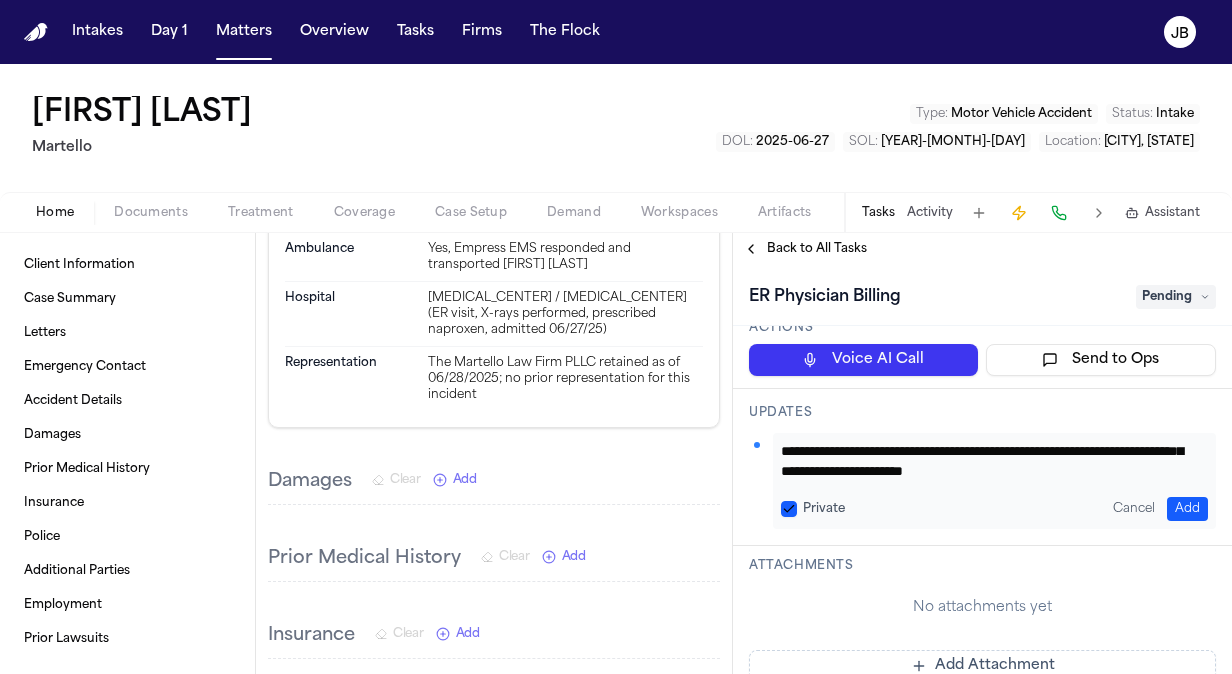 click on "**********" at bounding box center (987, 461) 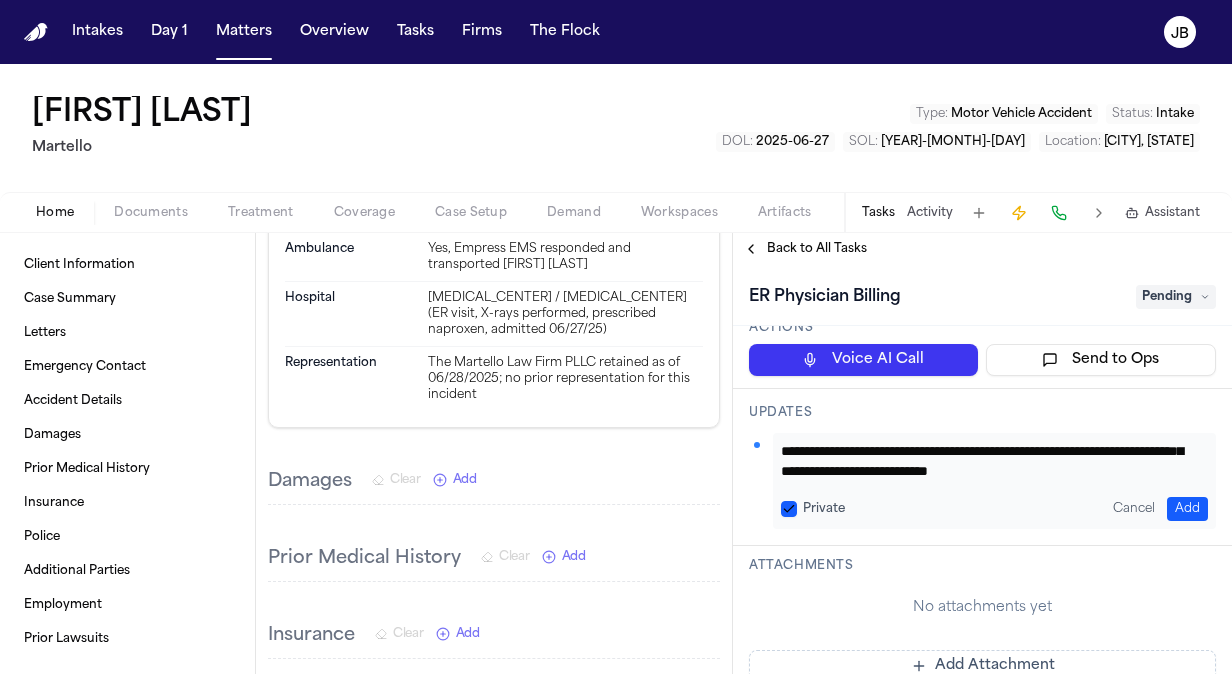 click on "**********" at bounding box center (987, 461) 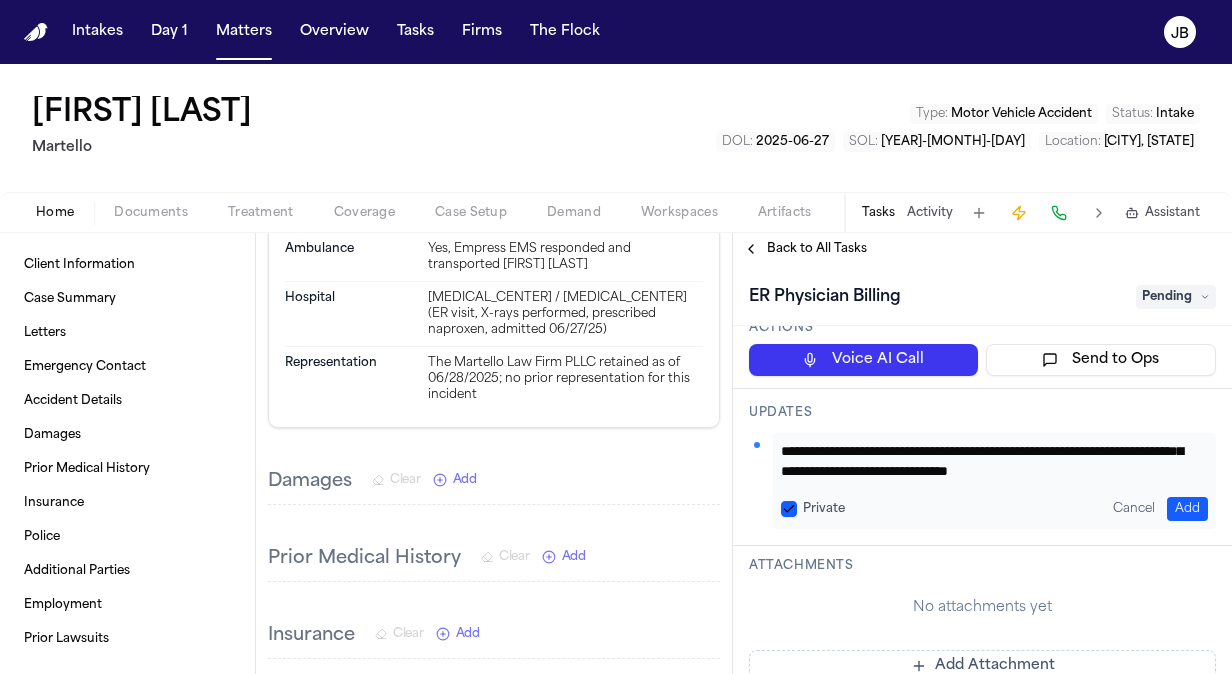 scroll, scrollTop: 76, scrollLeft: 0, axis: vertical 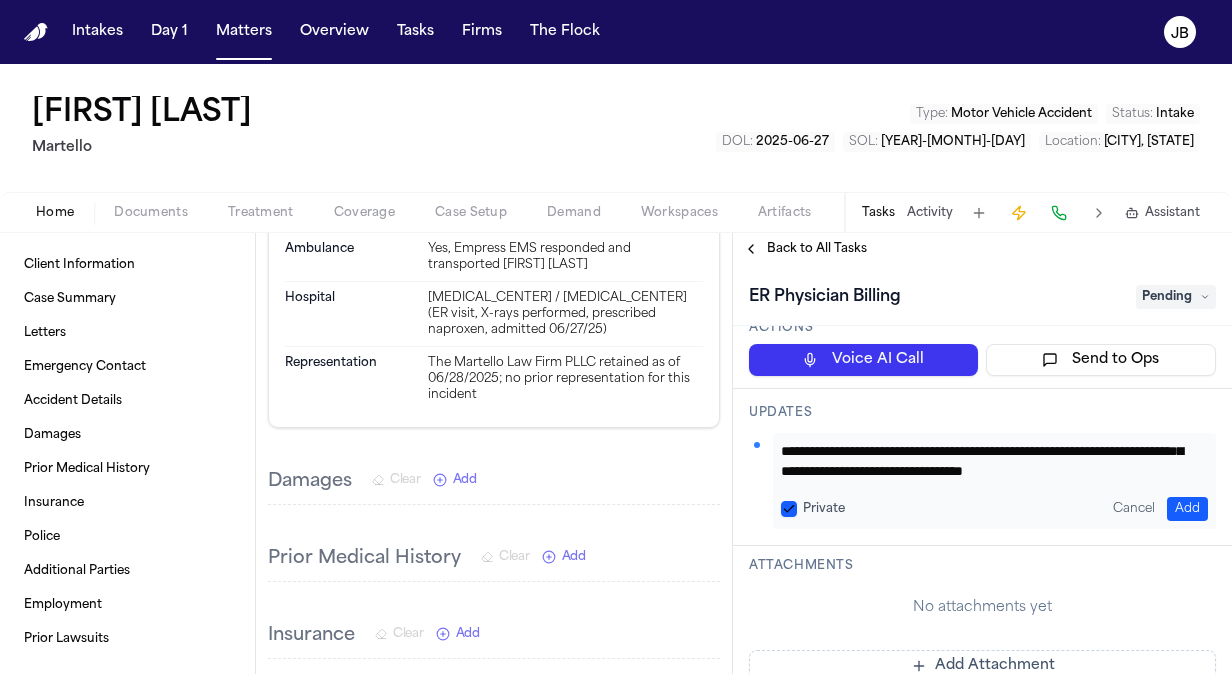 click on "Private" at bounding box center [789, 509] 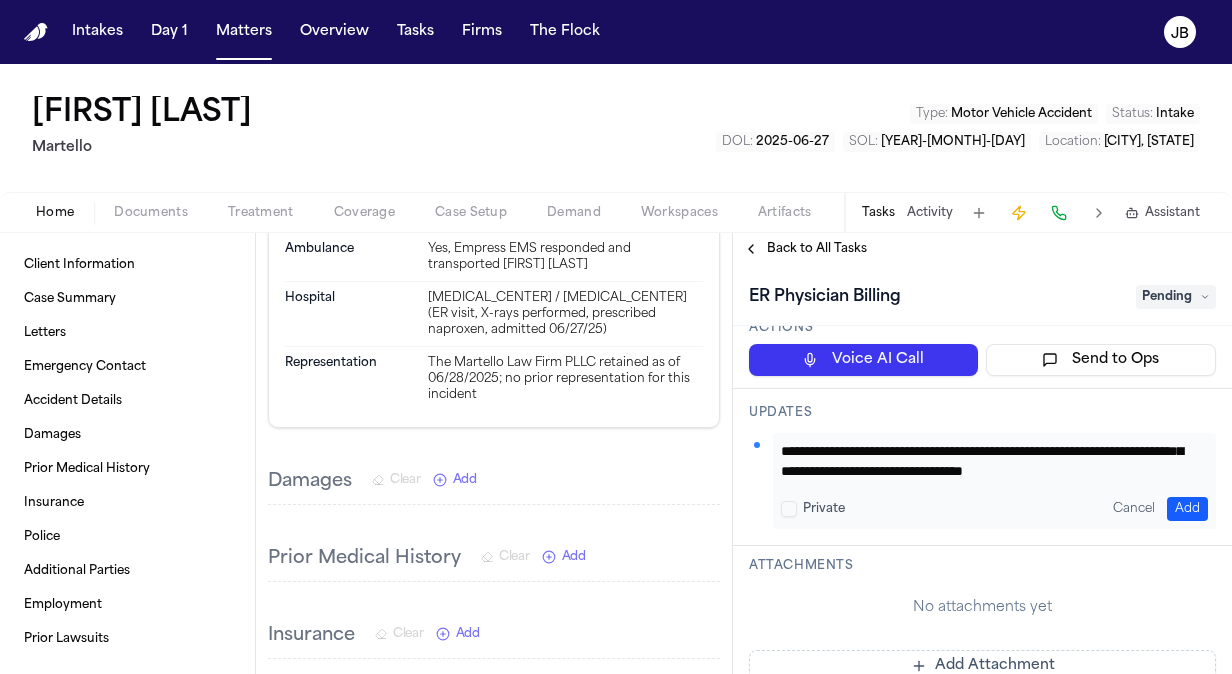 click on "Add" at bounding box center (1187, 509) 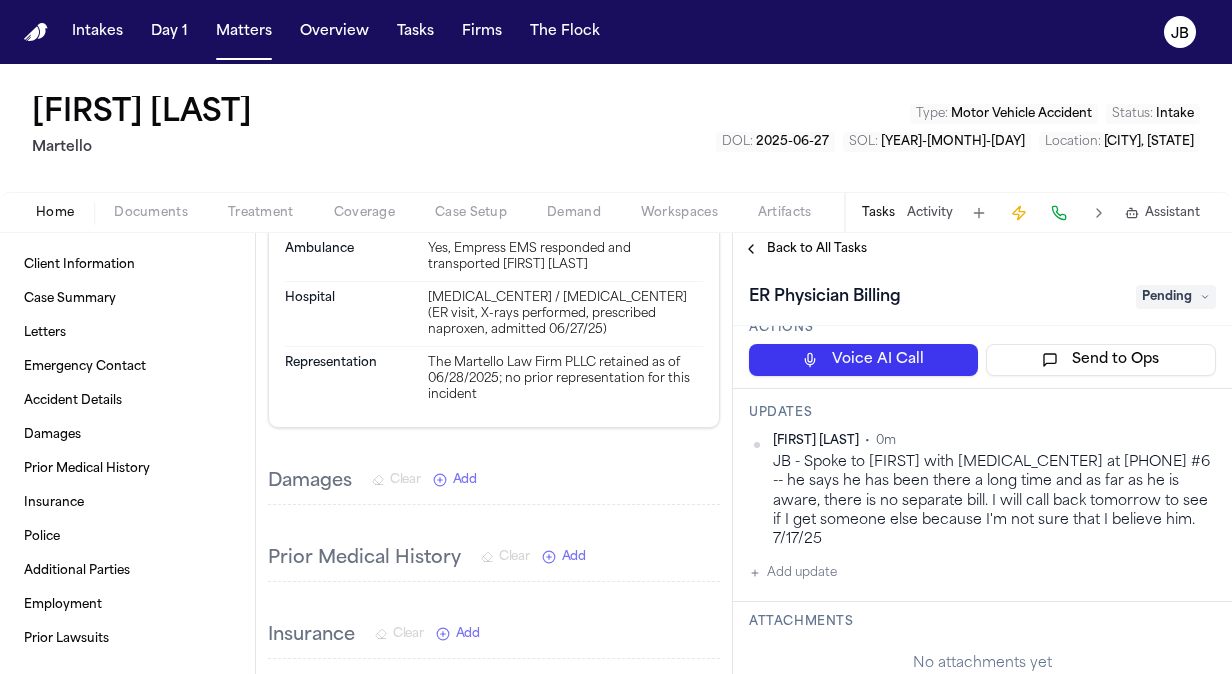 scroll, scrollTop: 0, scrollLeft: 0, axis: both 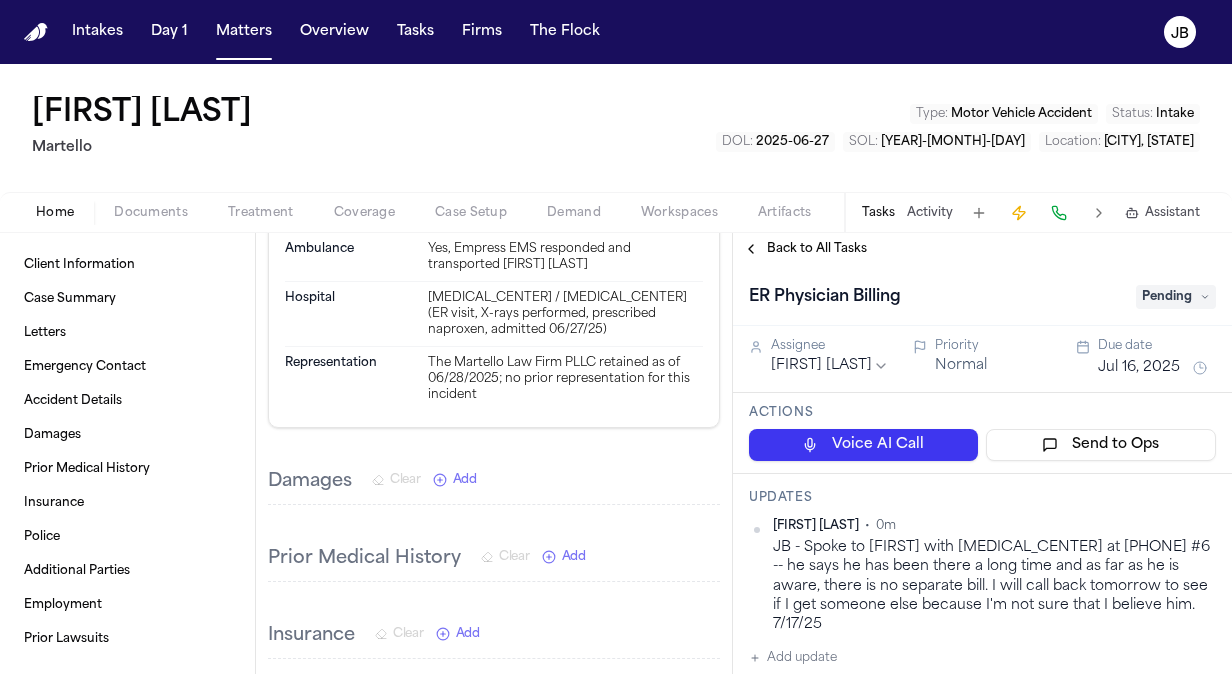 click on "Jul 16, 2025" at bounding box center (1139, 368) 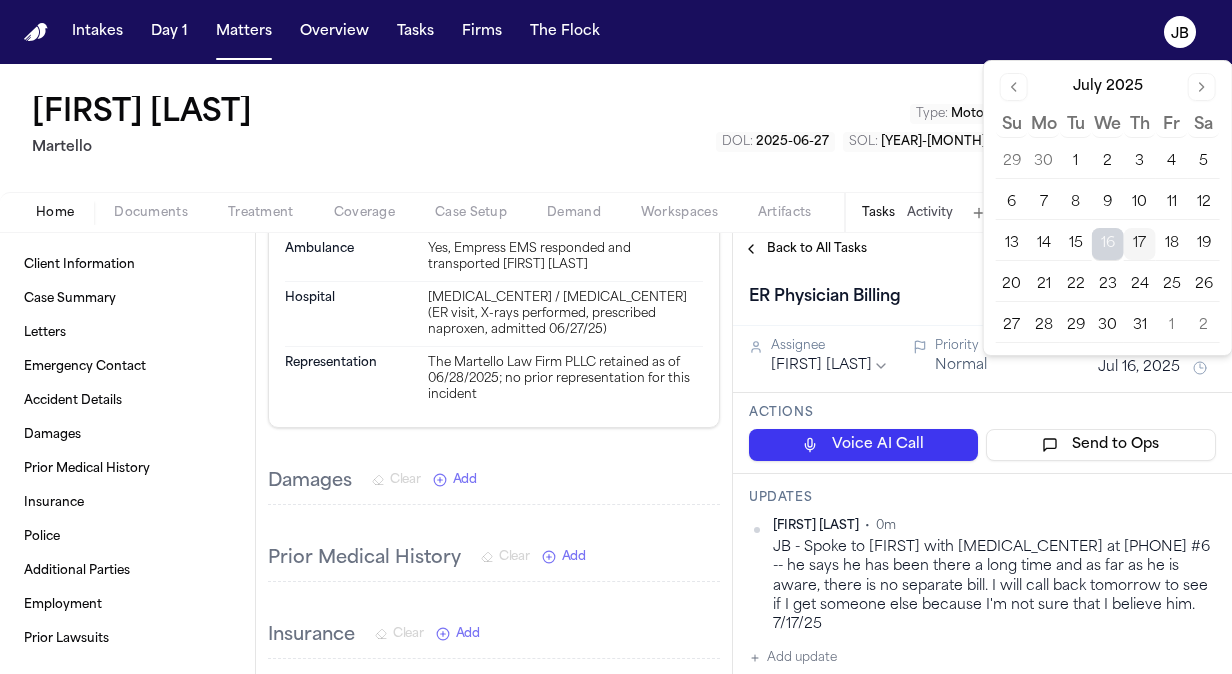 drag, startPoint x: 1138, startPoint y: 243, endPoint x: 1177, endPoint y: 240, distance: 39.115215 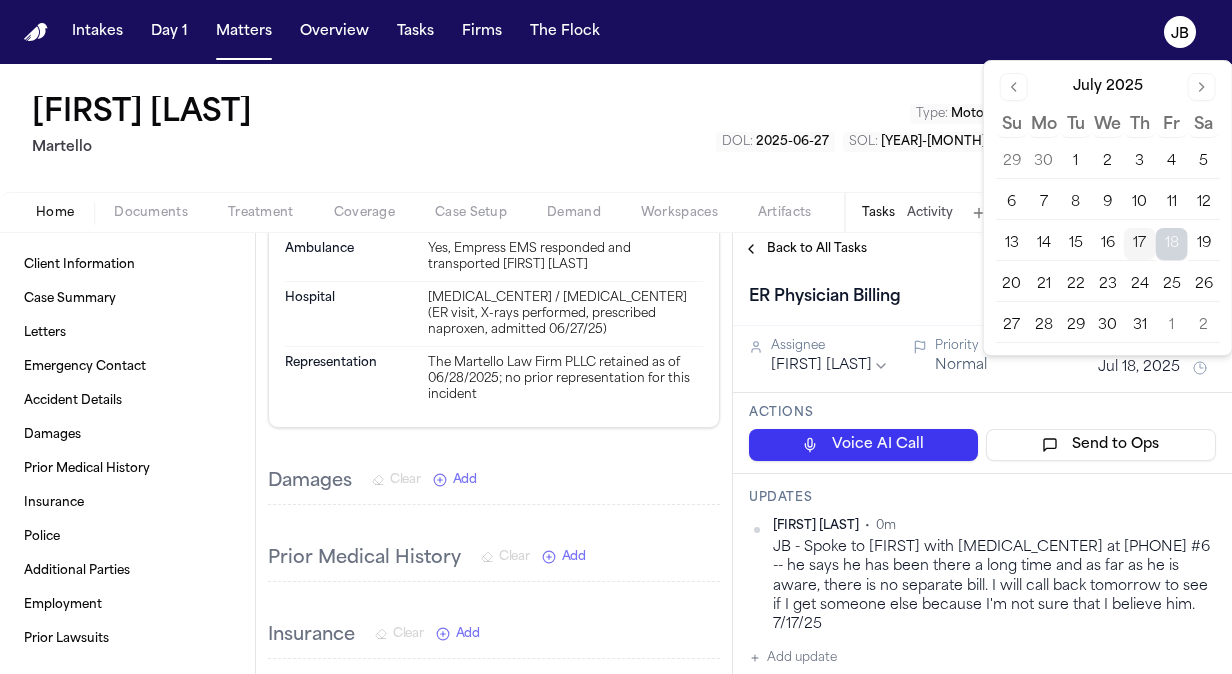 click on "Back to All Tasks" at bounding box center (982, 249) 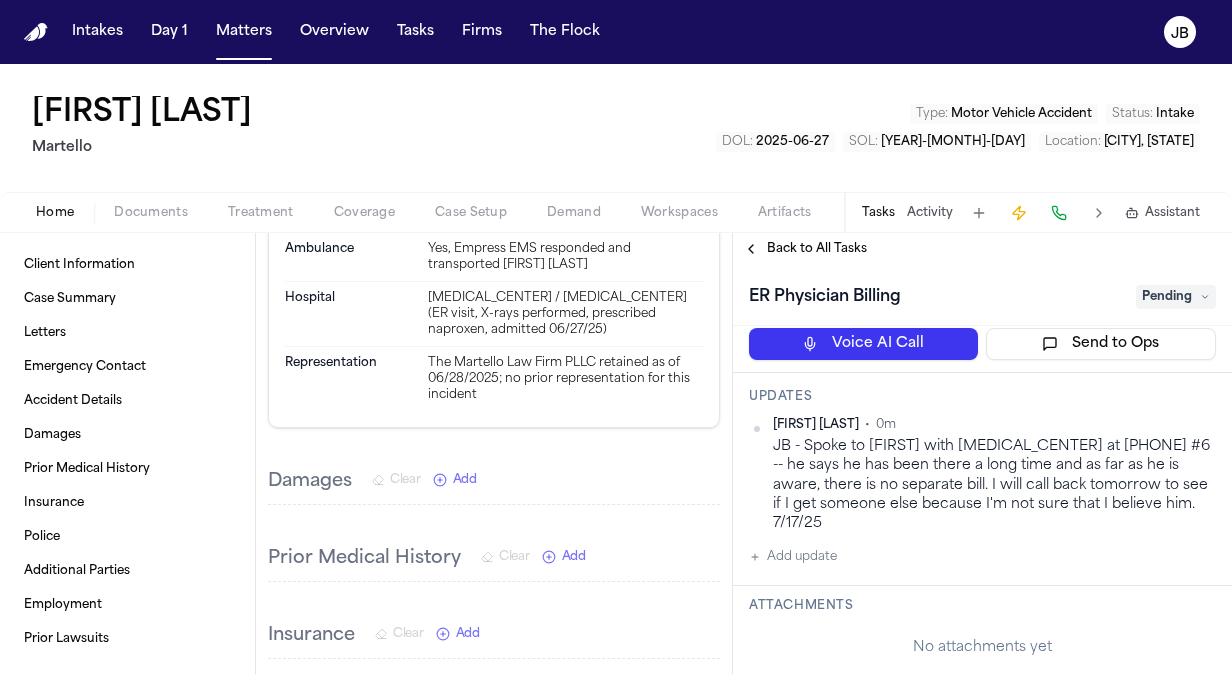 scroll, scrollTop: 113, scrollLeft: 0, axis: vertical 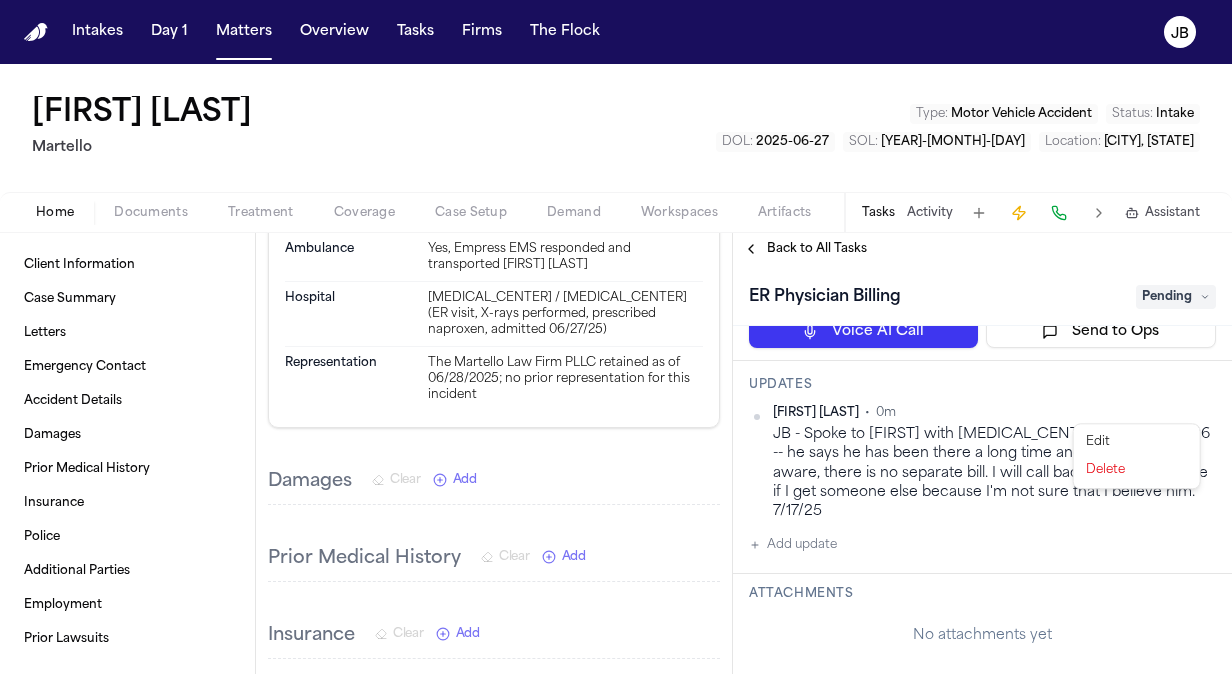 click on "Intakes Day 1 Matters Overview Tasks Firms The Flock JB Diana Brown Martello Type :   Motor Vehicle Accident Status :   Intake DOL :   2025-06-27 SOL :   2027-06-27 Location :   [CITY], [STATE] Home Documents Treatment Coverage Case Setup Demand Workspaces Artifacts Tasks Activity Assistant Client Information Case Summary Letters Emergency Contact Accident Details Damages Prior Medical History Insurance Police Additional Parties Employment Prior Lawsuits Client Information Edit Nothing here yet. Phone Numbers 1 ([AREA_CODE]) [PHONE_NUMBER] 10  empty   fields  not shown. Case Summary Finch Evaluation * ​ Letters No letters created yet Matter Details Emergency Contact Clear Add Accident Details Clear Edit View Sources (7) Description Date of Loss Jun 27, 2025 Time of Loss 17:30-17:45 Incident Type Motor vehicle collision involving a municipal bus and a vehicle lawfully pulling out of a parking space Location 78 East 3rd St. & Union Avenue (intersection), [CITY], [COUNTY], [STATE] Weather Conditions Dry" at bounding box center (616, 337) 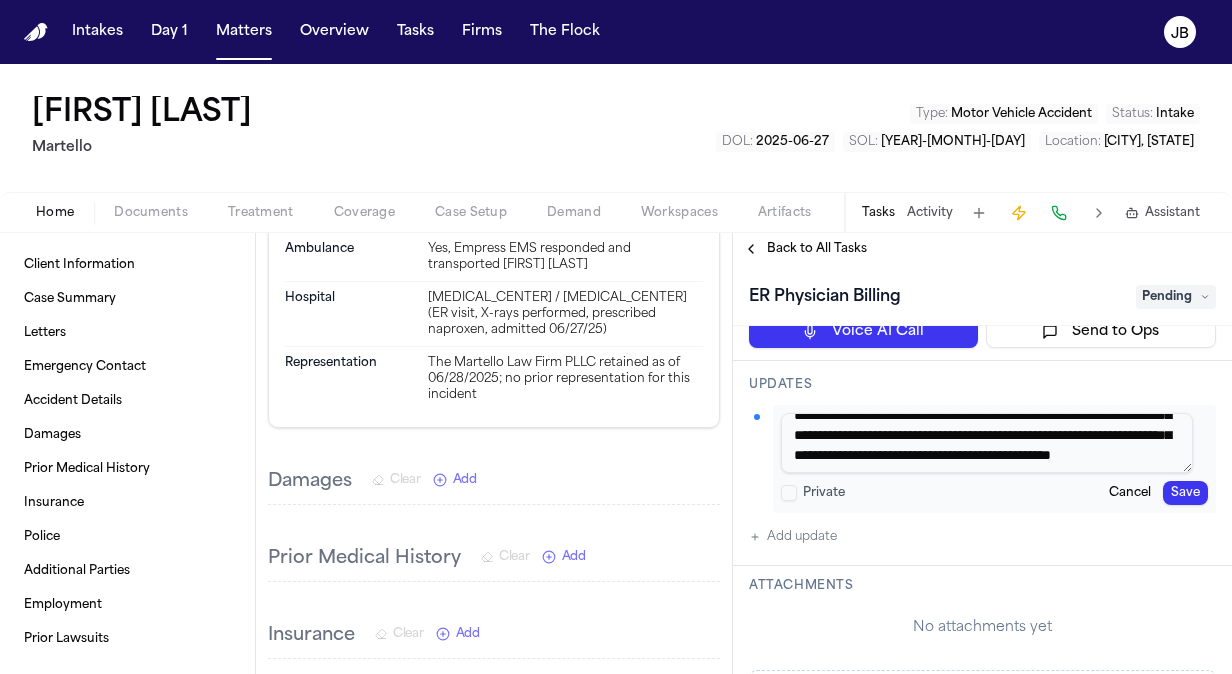 scroll, scrollTop: 40, scrollLeft: 0, axis: vertical 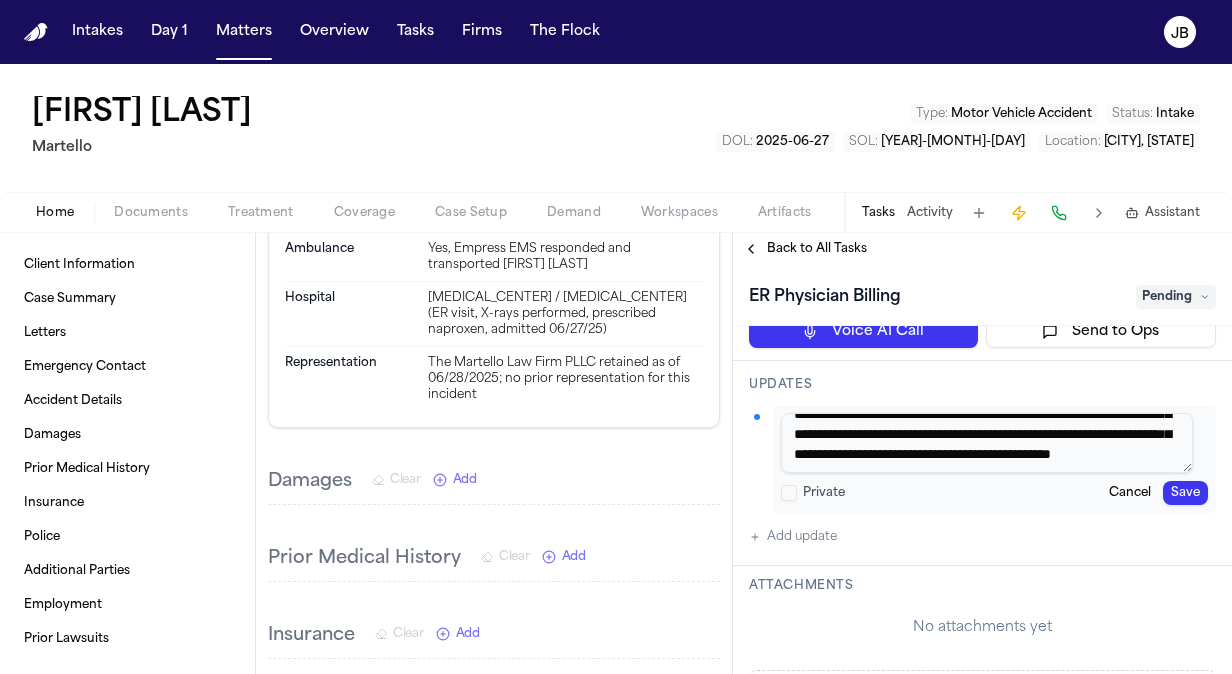 click on "**********" at bounding box center (987, 443) 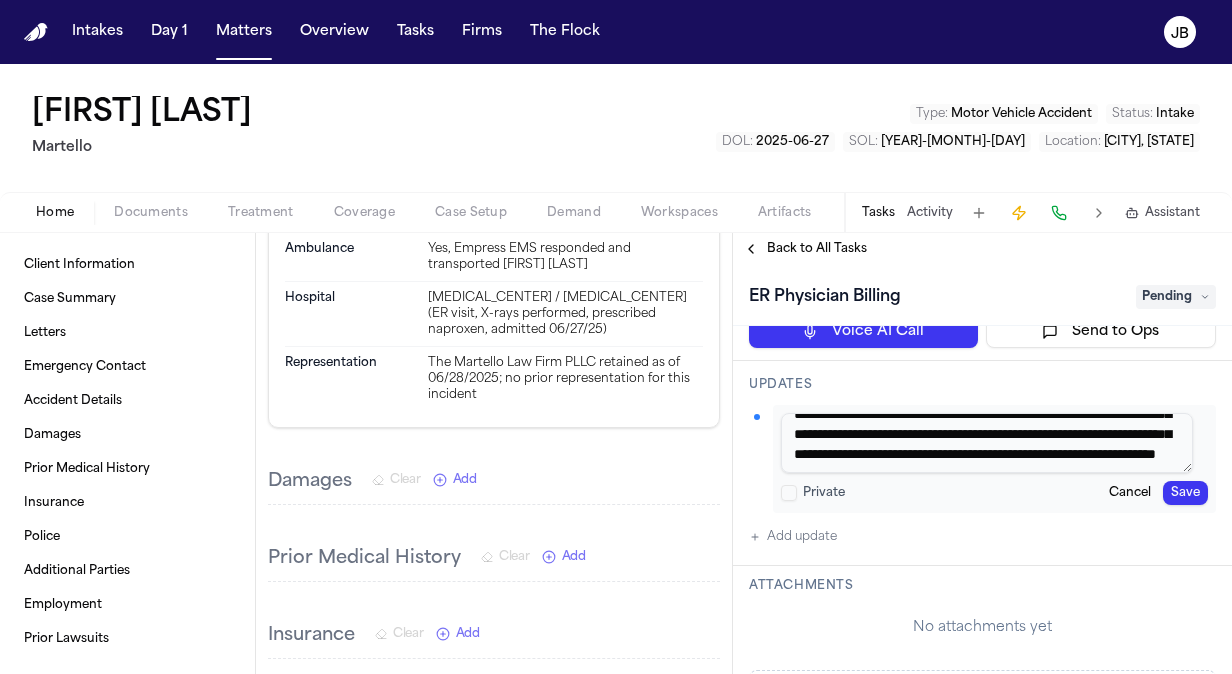 click on "Save" at bounding box center (1185, 493) 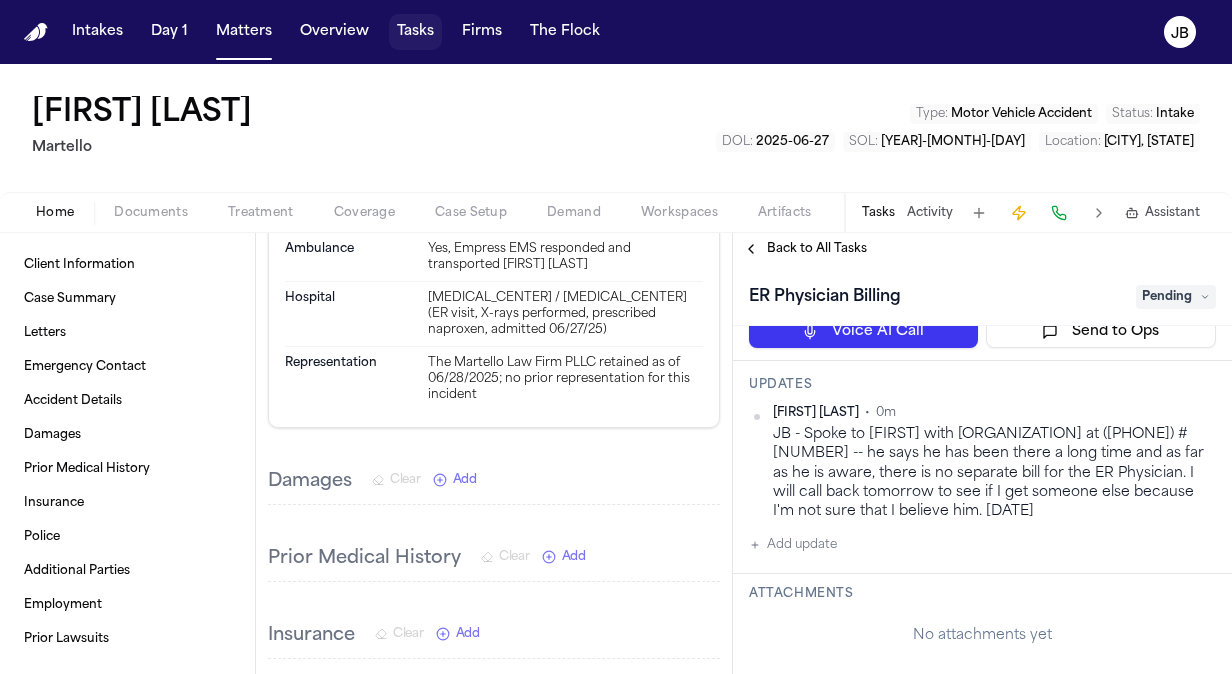 click on "Tasks" at bounding box center (415, 32) 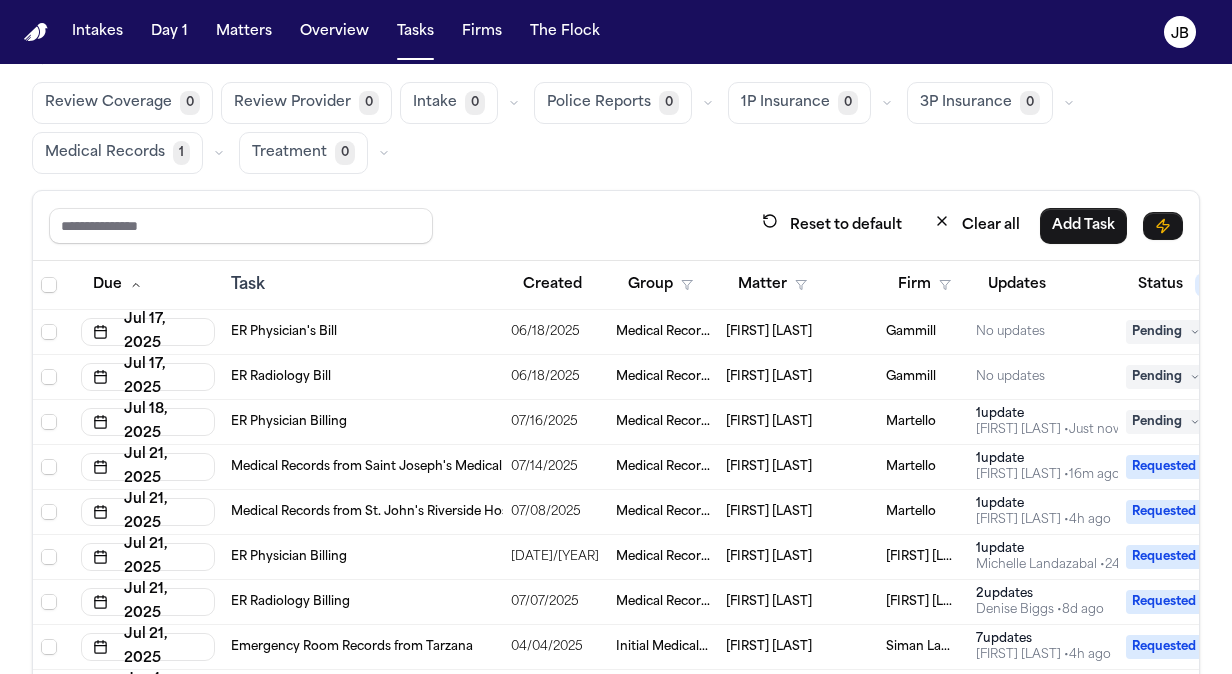 scroll, scrollTop: 0, scrollLeft: 0, axis: both 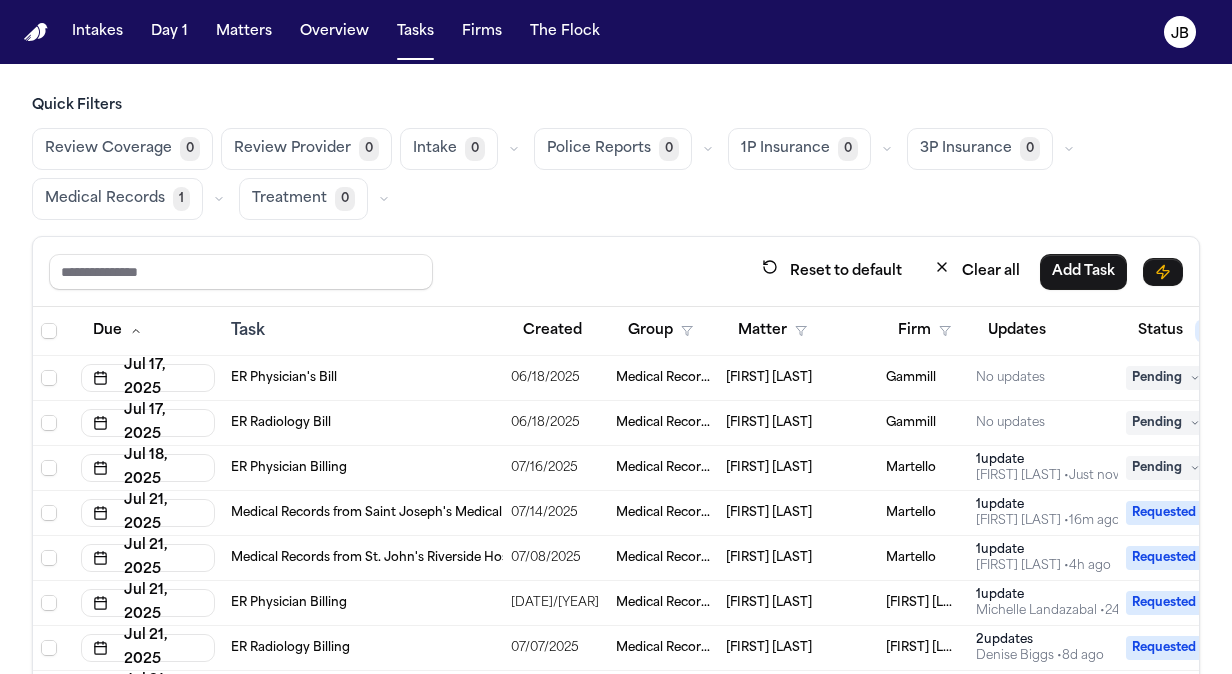 click on "Reset to default Clear all Add Task" at bounding box center (616, 272) 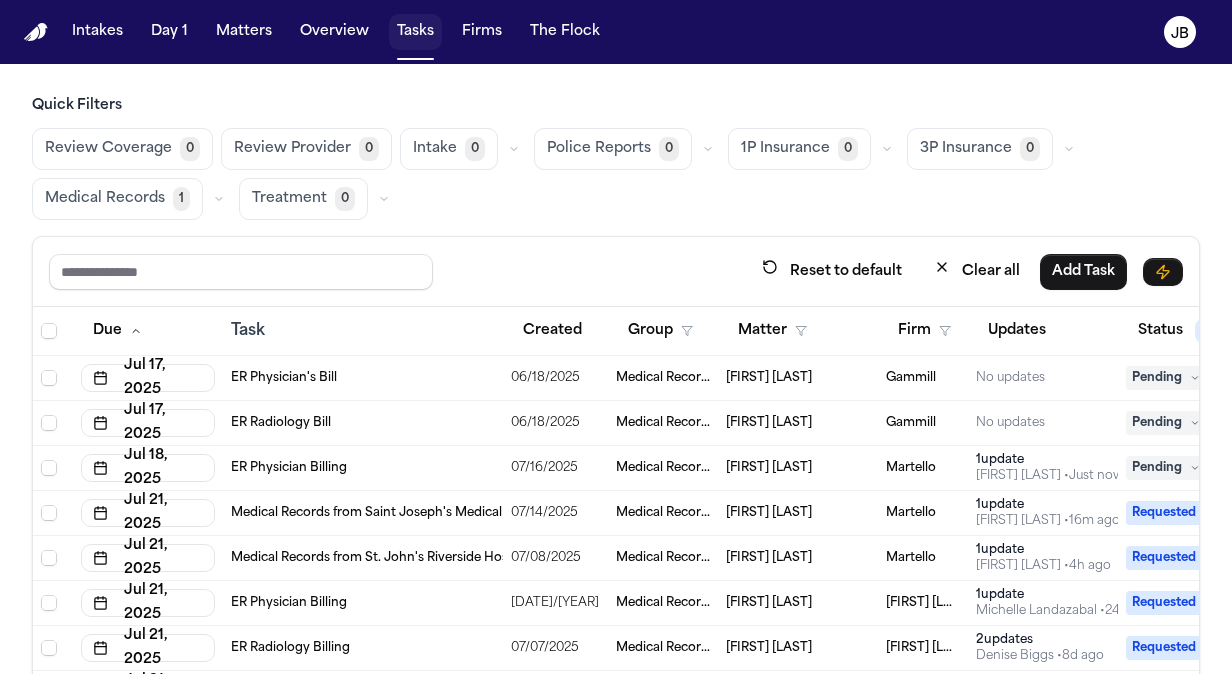 click on "Tasks" at bounding box center (415, 32) 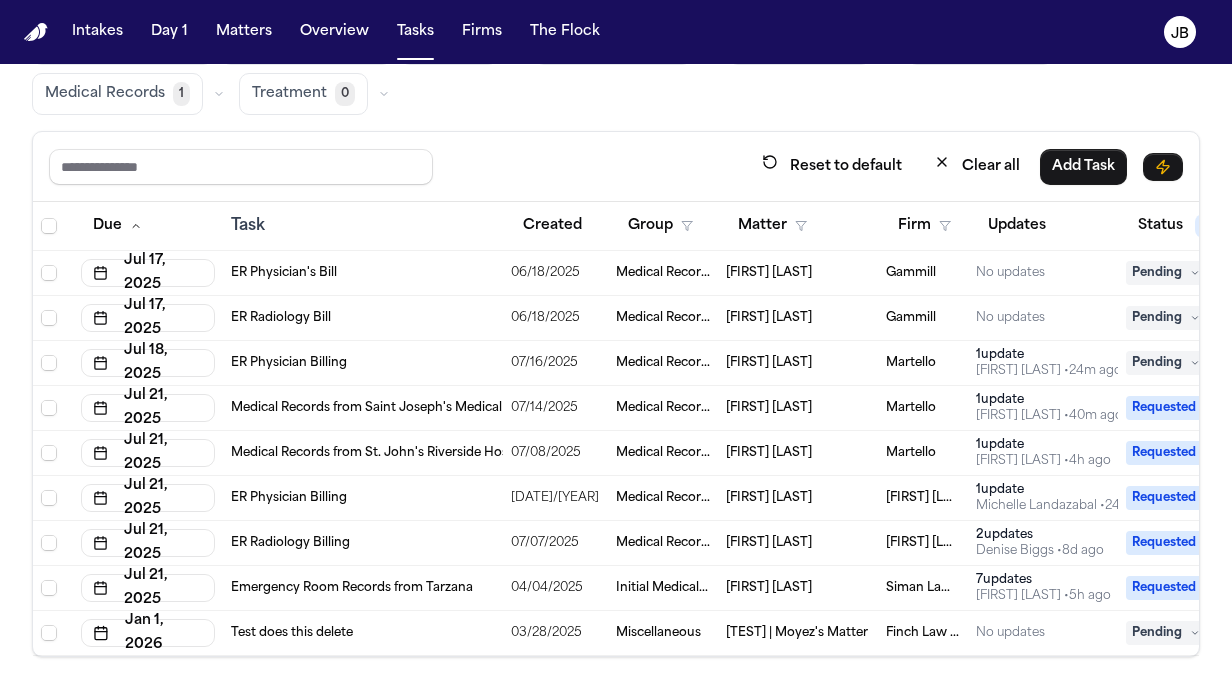 scroll, scrollTop: 116, scrollLeft: 0, axis: vertical 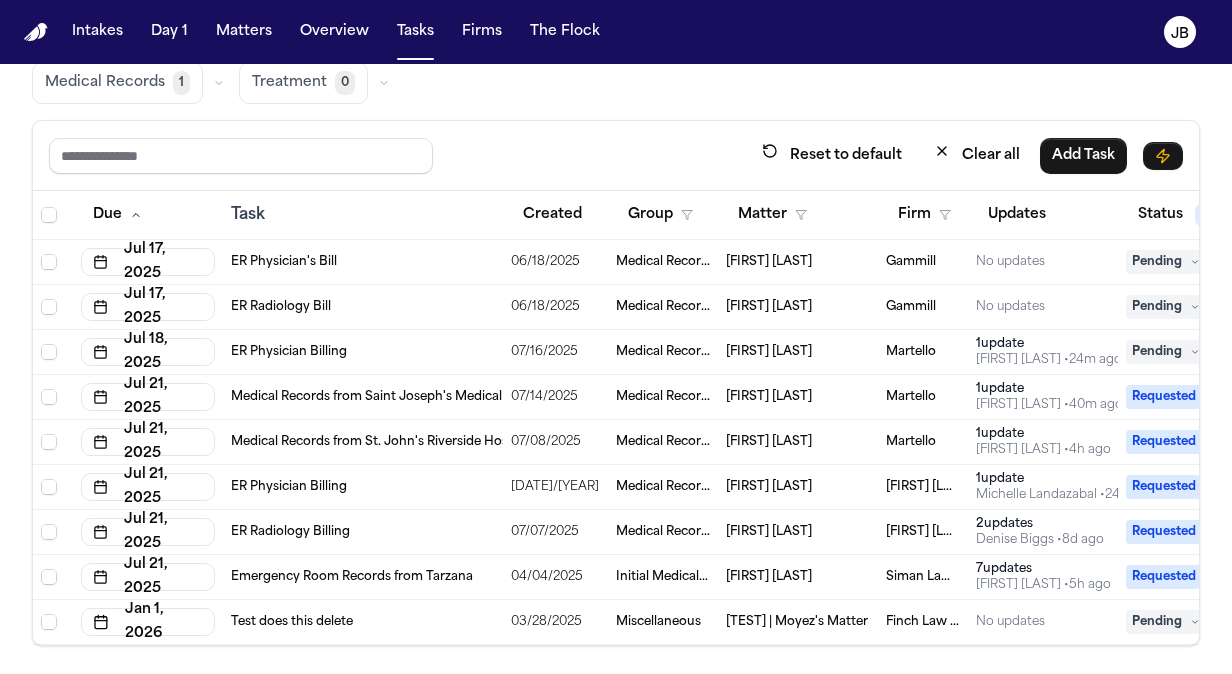 click on "ER Physician's Bill" at bounding box center [363, 262] 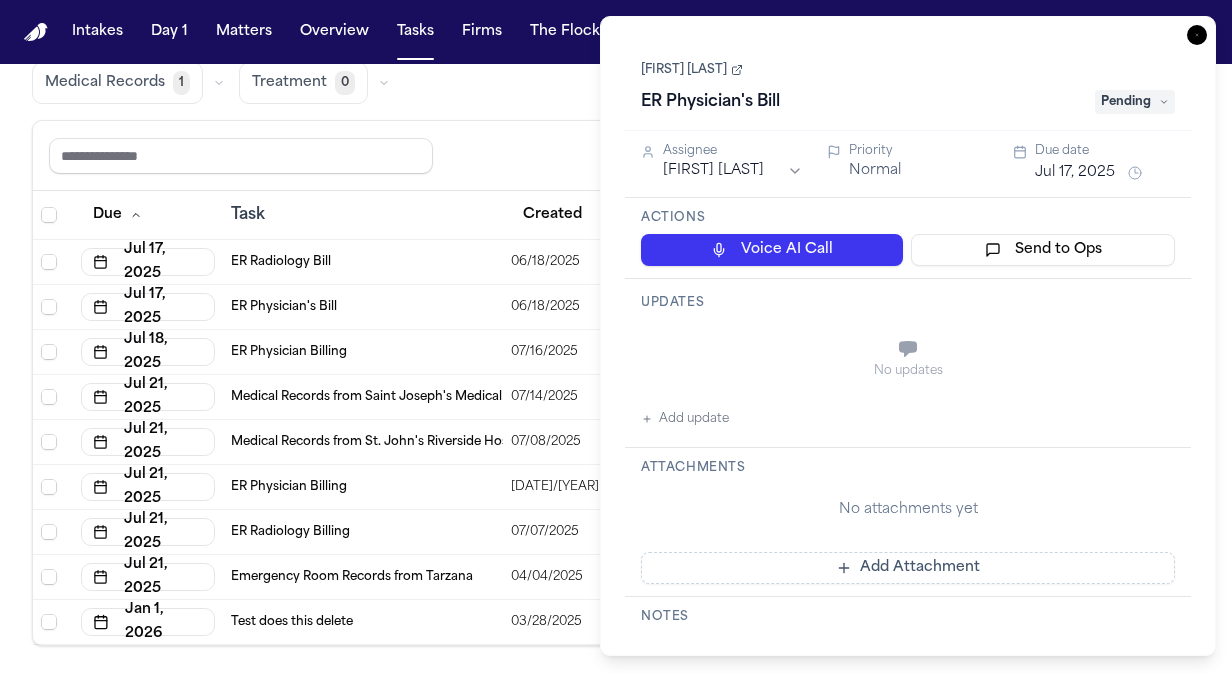 click 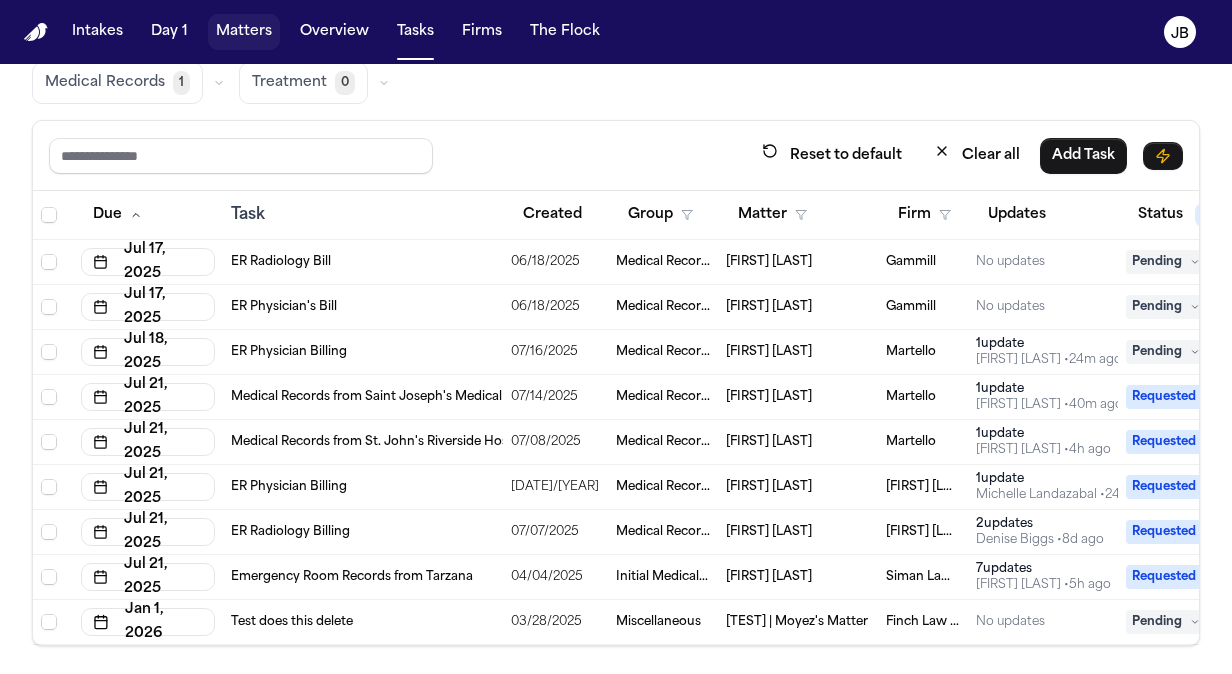 click on "Matters" at bounding box center (244, 32) 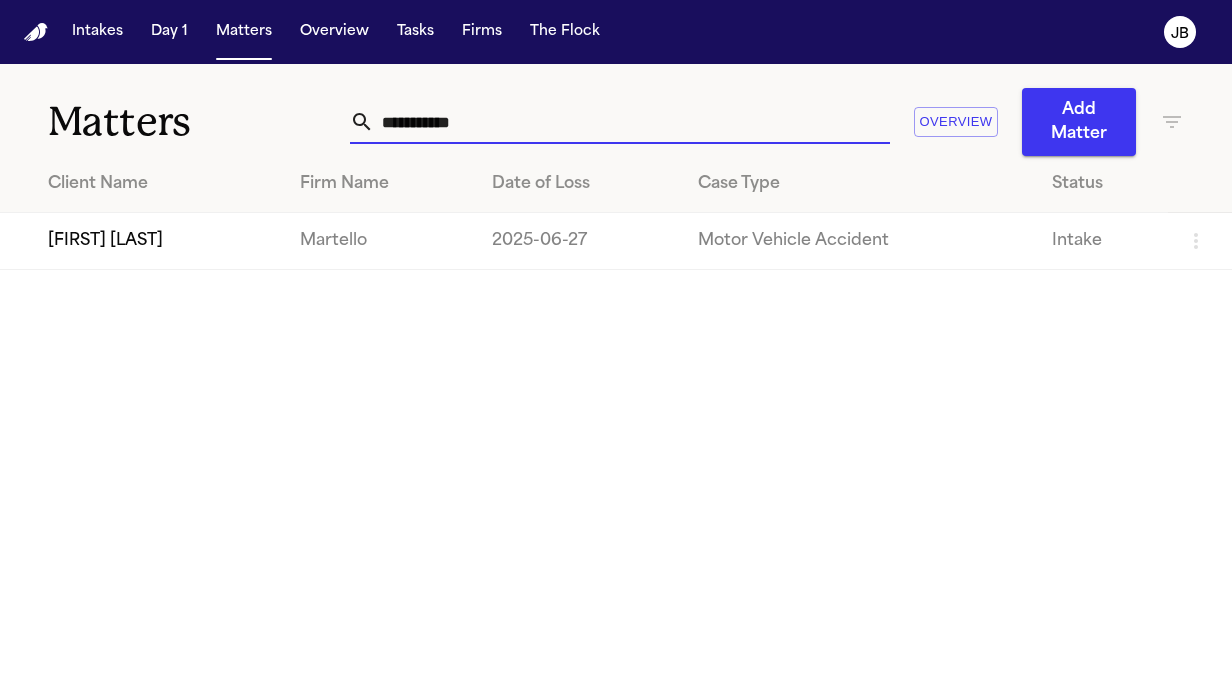 drag, startPoint x: 474, startPoint y: 125, endPoint x: 257, endPoint y: 120, distance: 217.0576 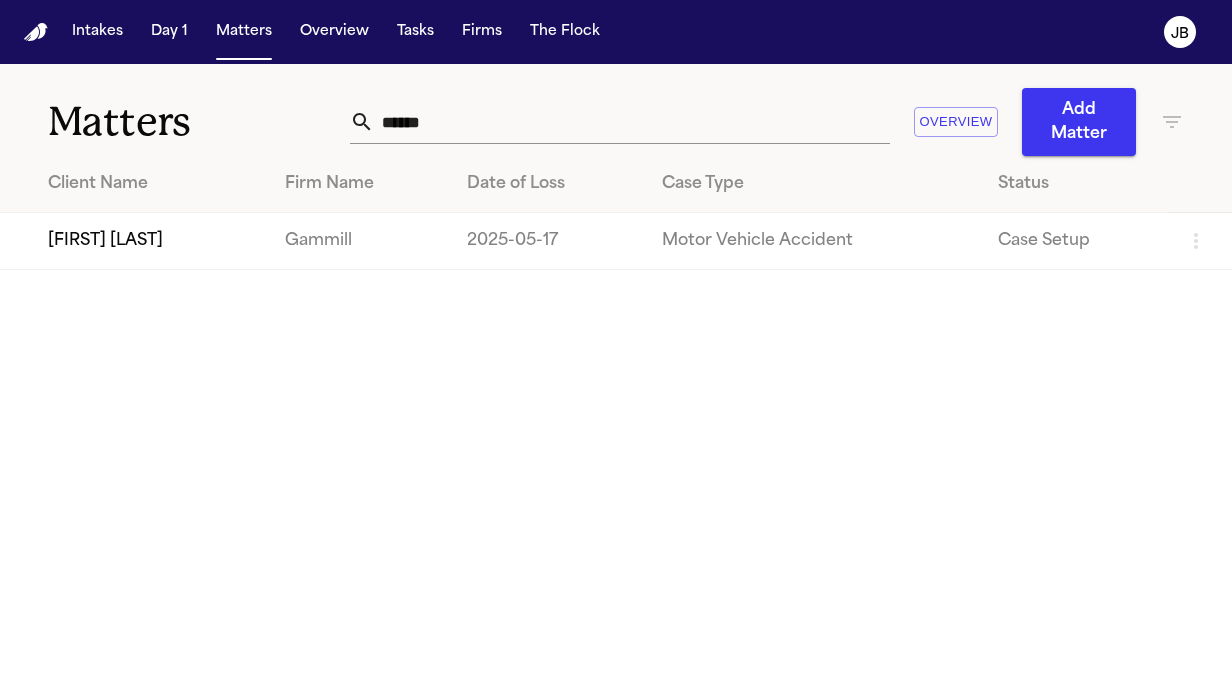click on "[FIRST] [LAST]" at bounding box center (134, 241) 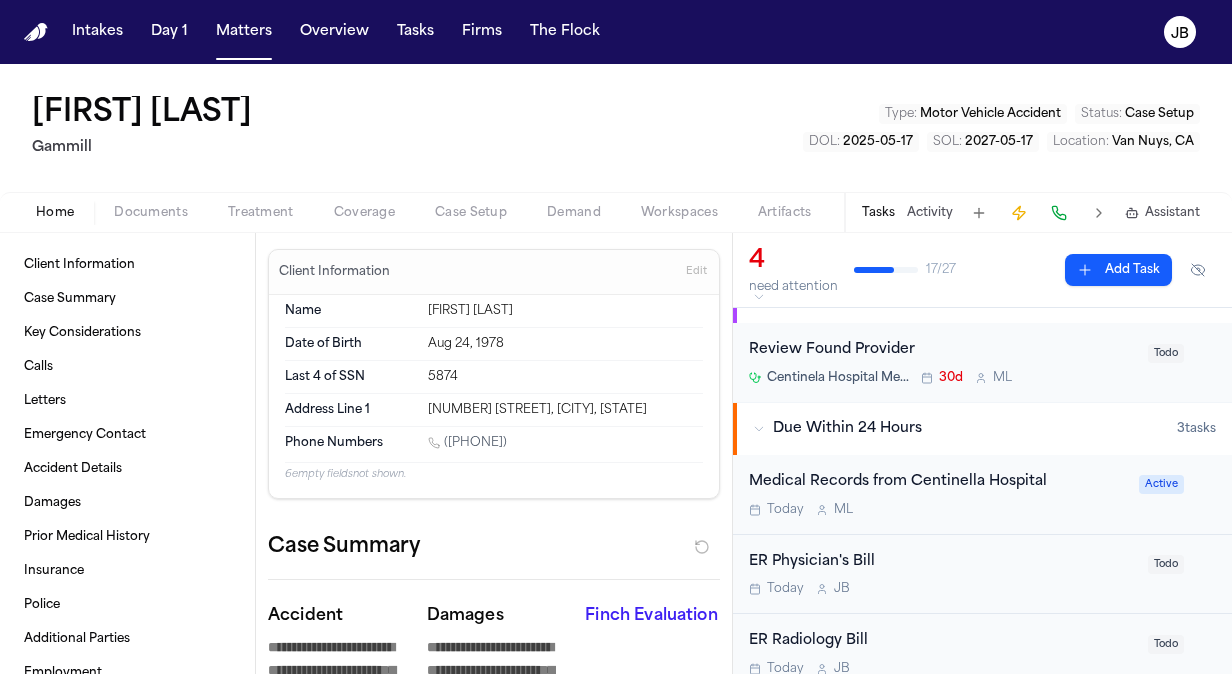 scroll, scrollTop: 0, scrollLeft: 0, axis: both 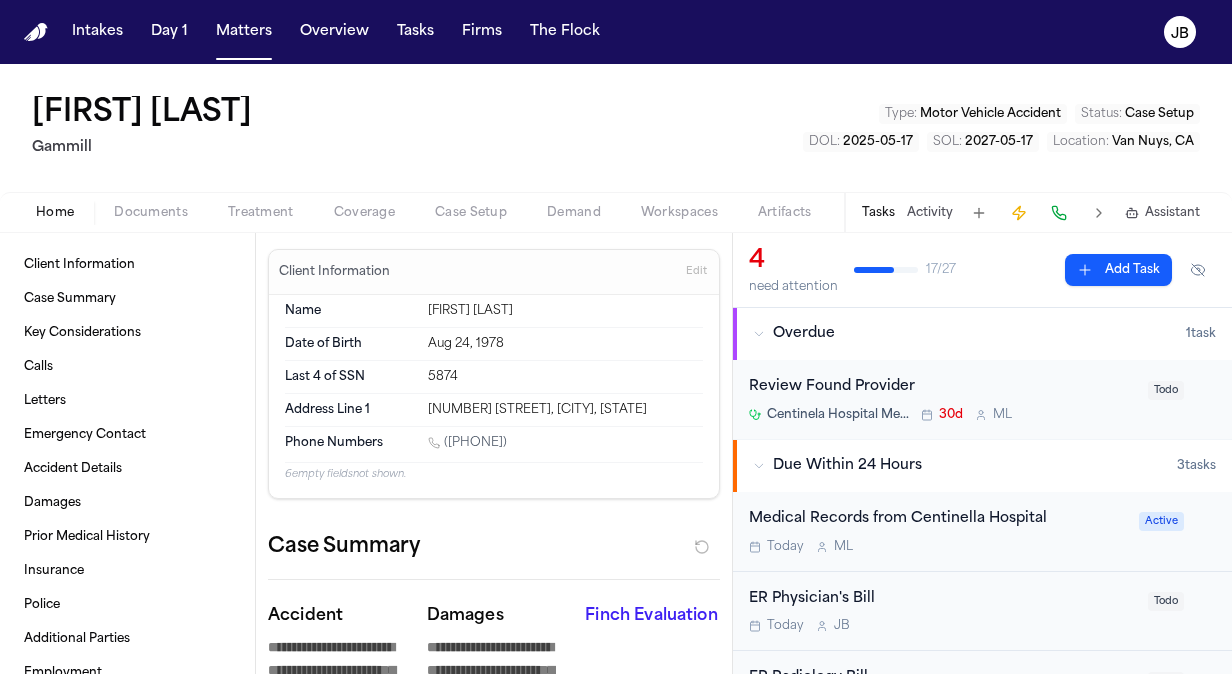 click on "Due Within 24 Hours" at bounding box center (965, 466) 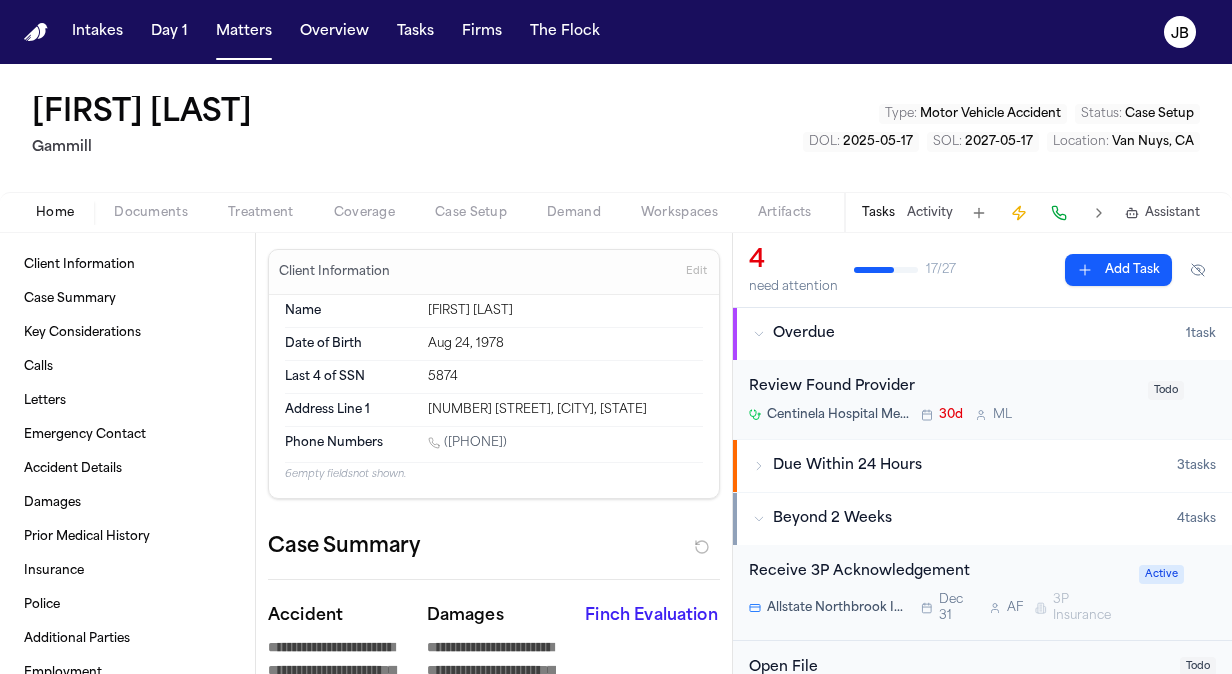 click on "Due Within 24 Hours" at bounding box center (965, 466) 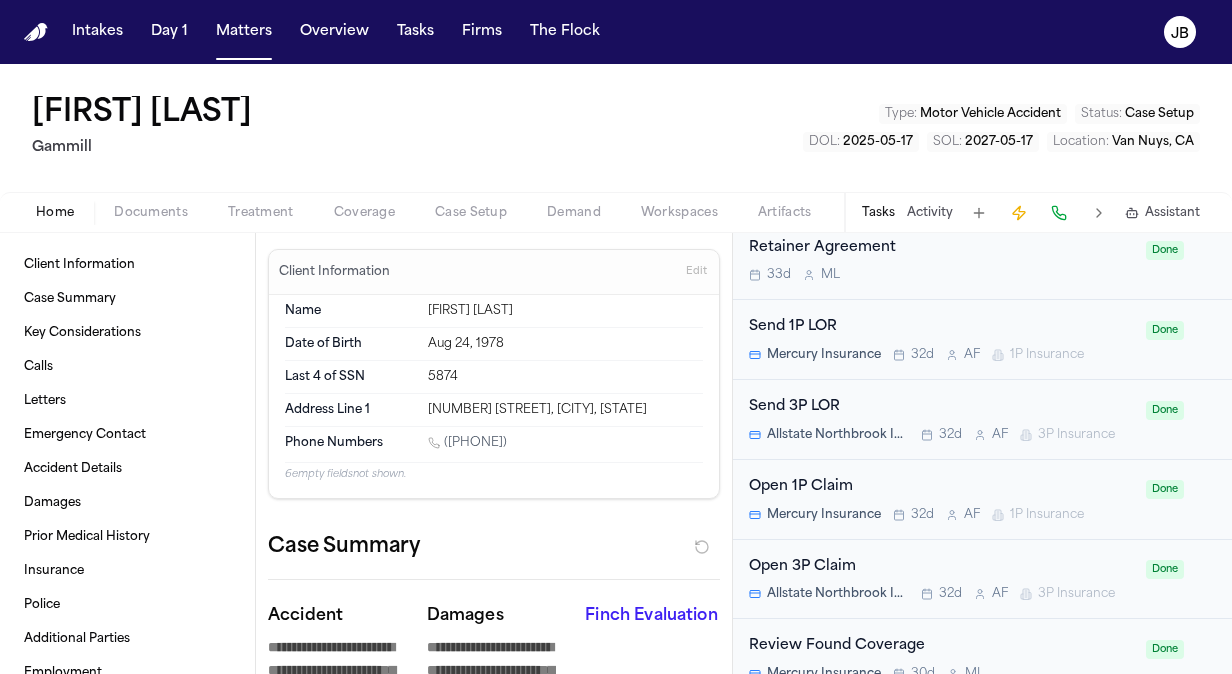 scroll, scrollTop: 0, scrollLeft: 0, axis: both 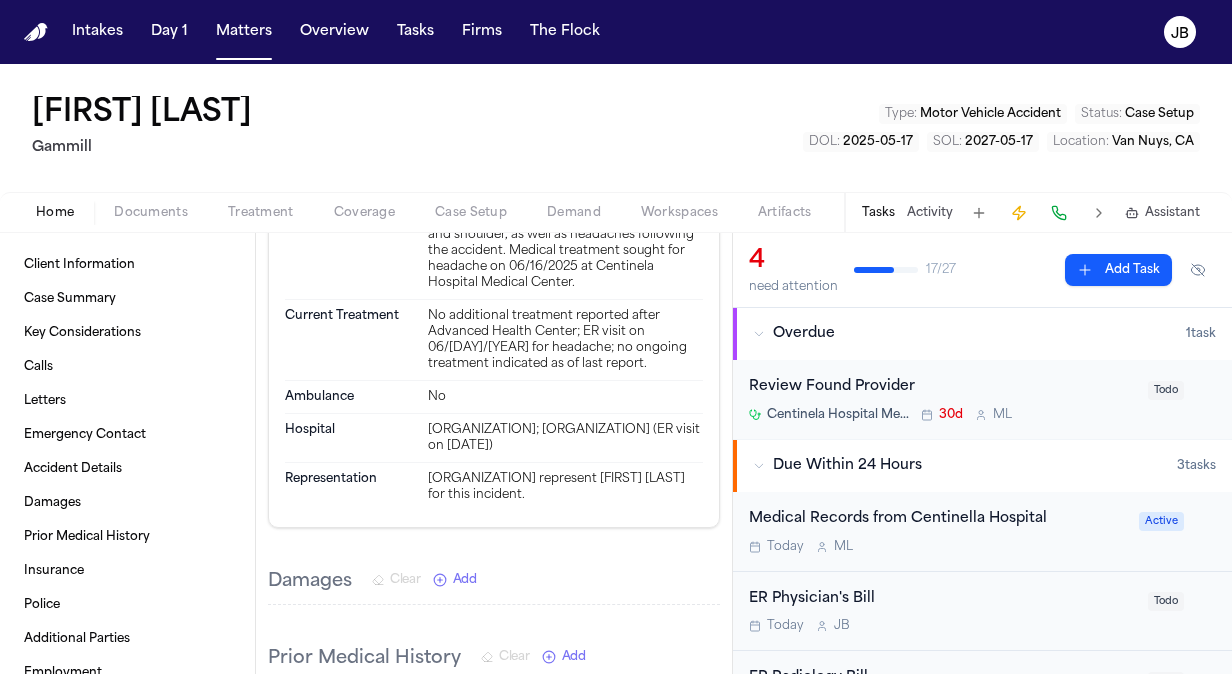 drag, startPoint x: 578, startPoint y: 430, endPoint x: 518, endPoint y: 447, distance: 62.361847 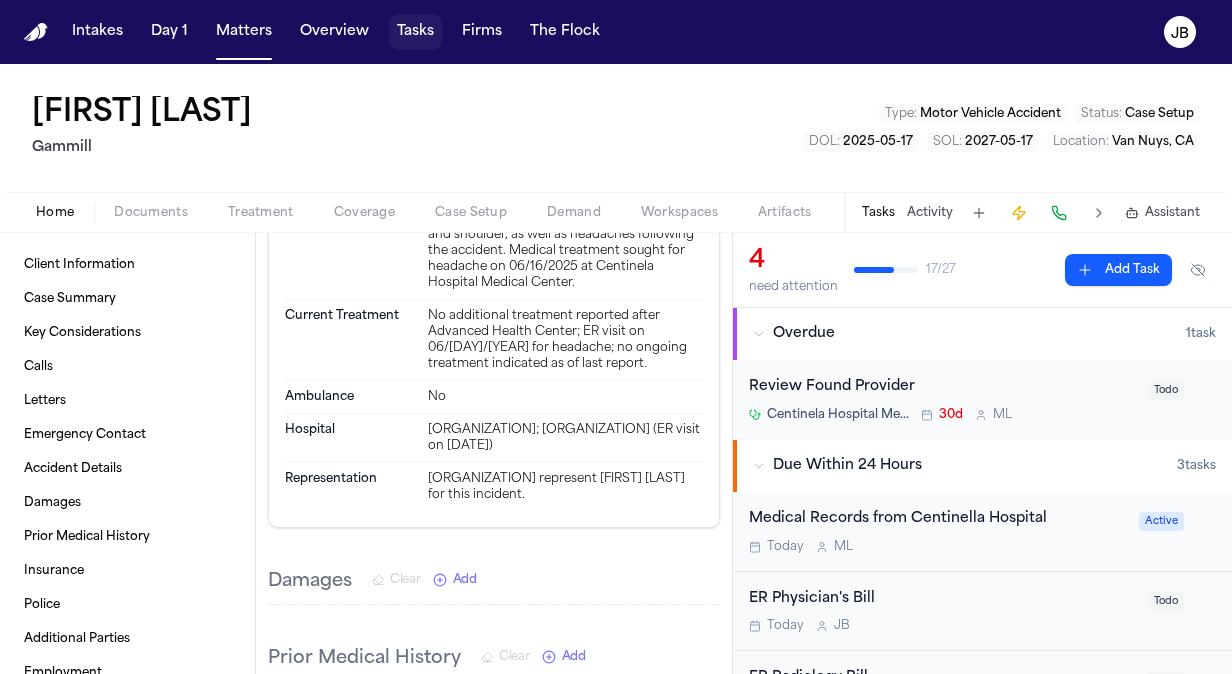 click on "Tasks" at bounding box center (415, 32) 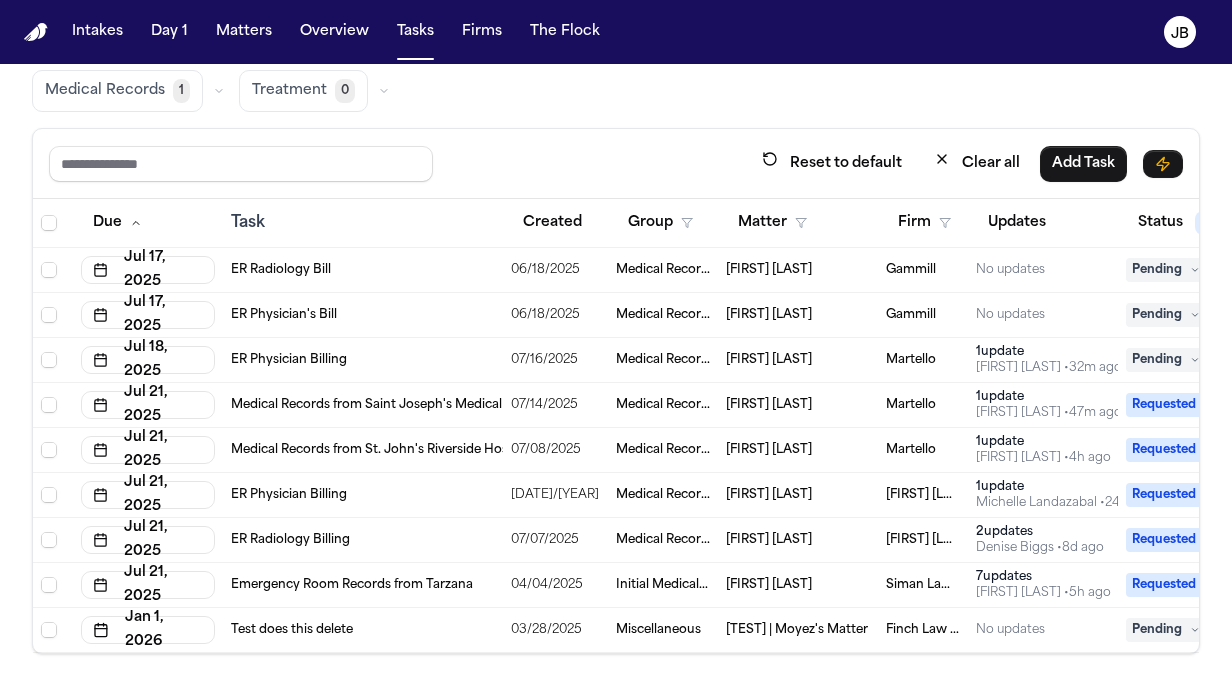 scroll, scrollTop: 116, scrollLeft: 0, axis: vertical 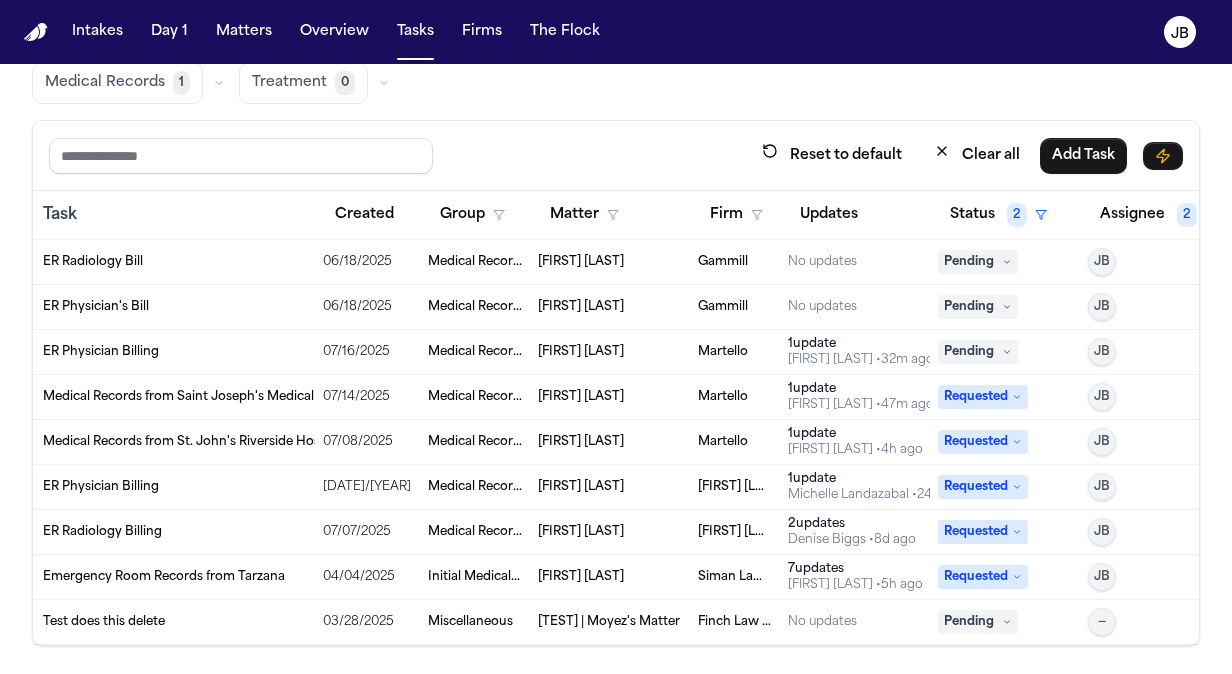 click on "1  update" at bounding box center [861, 344] 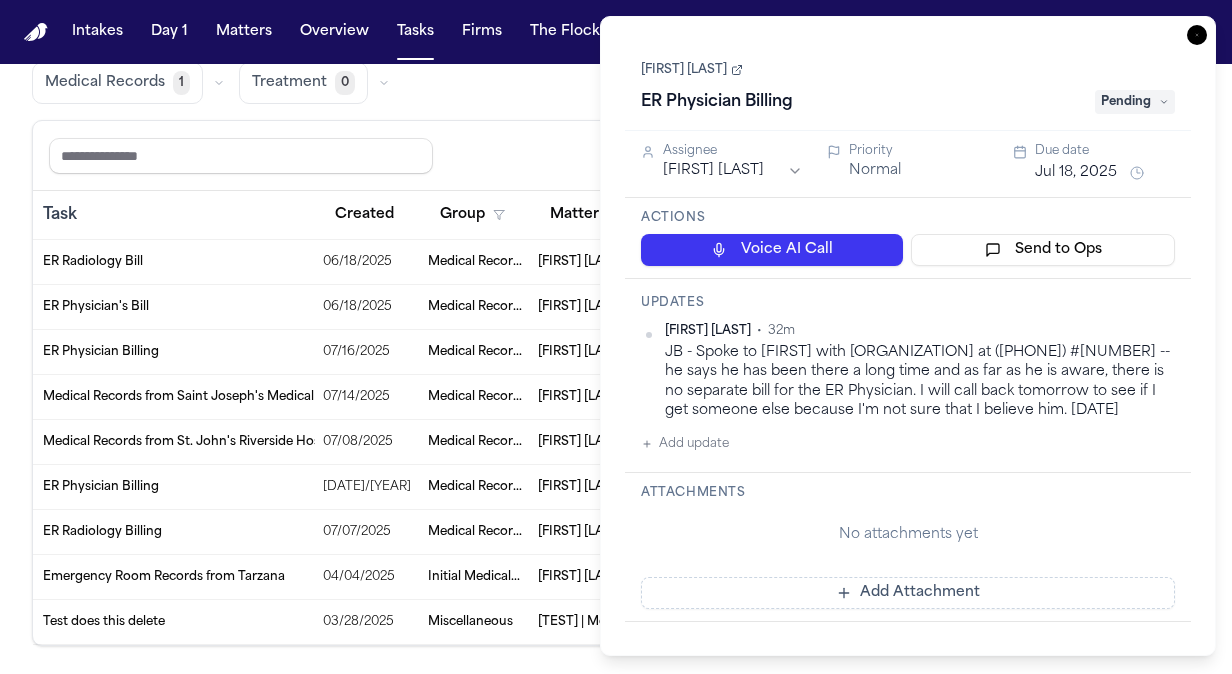 click on "ER Physician Billing  In Progress" at bounding box center [908, 102] 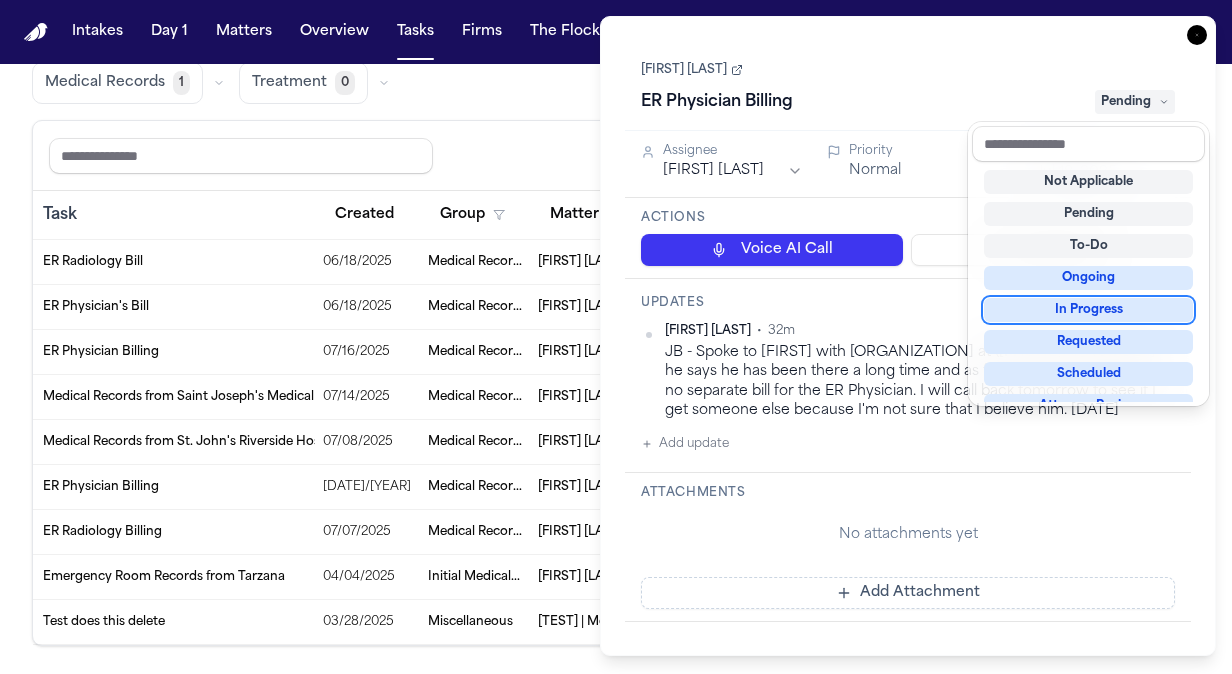 click on "In Progress" at bounding box center [1088, 310] 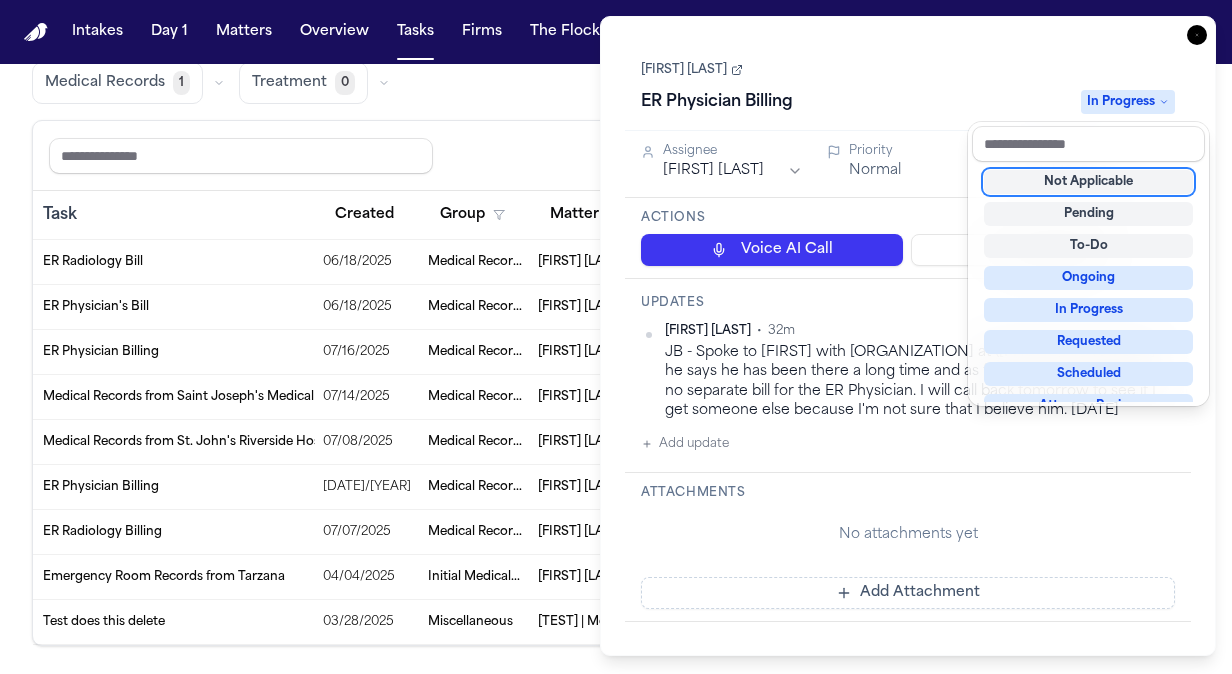 click on "ER Physician Billing  In Progress" at bounding box center [908, 102] 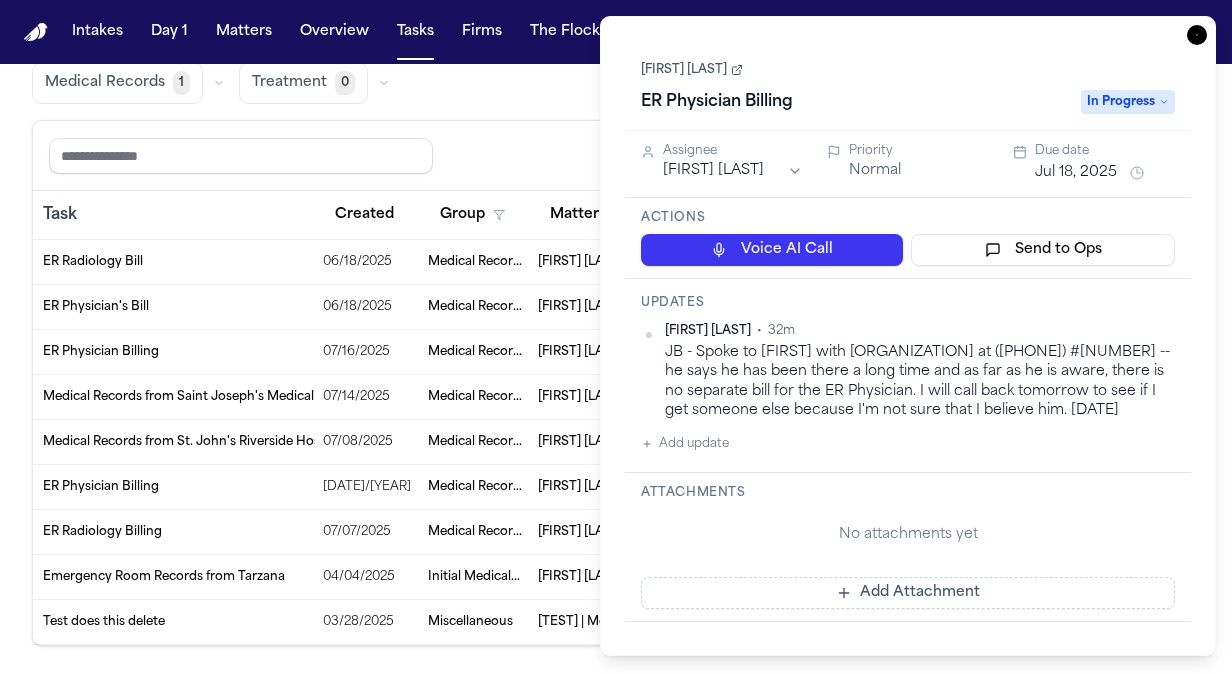 click on "Task Details [FIRST] [LAST] ER Physician Billing  In Progress Assignee [FIRST] [LAST] Priority Normal Due date [DATE], [YEAR] Actions Voice AI Call Send to Ops Updates [FIRST] [LAST] • 32m JB - Spoke to Tony with Montefiore Mount Vernon Hospital at (718) 920-4921 #6 -- he says he has been there a long time and as far as he is aware, there is no separate bill for the ER Physician. I will call back tomorrow to see if I get someone else because I'm not sure that I believe him. 7/17/25 Add update Attachments No attachments yet Add Attachment Notes These notes are only visible to your team and will not be shared with attorneys. Schedules Schedule Voice AI Call No Scheduled Calls You haven't set up any scheduled calls for this task yet. Create a schedule to automatically run this task at specific times. Delete Task Close" at bounding box center [908, 336] 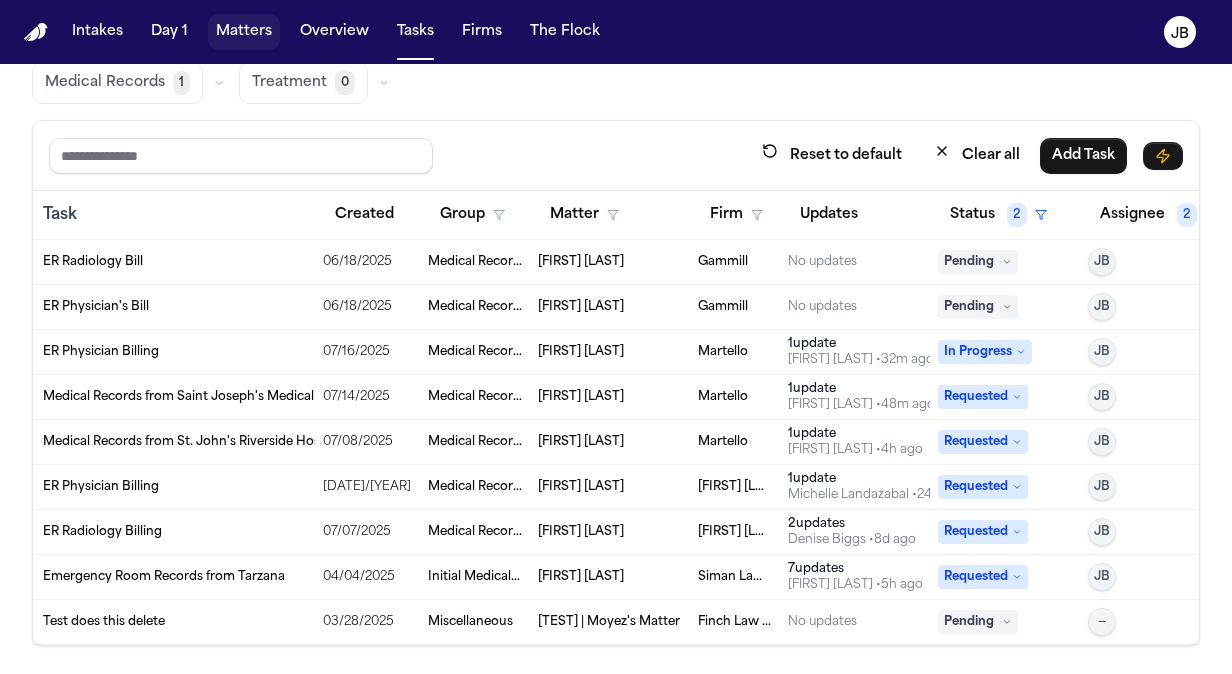 click on "Matters" at bounding box center (244, 32) 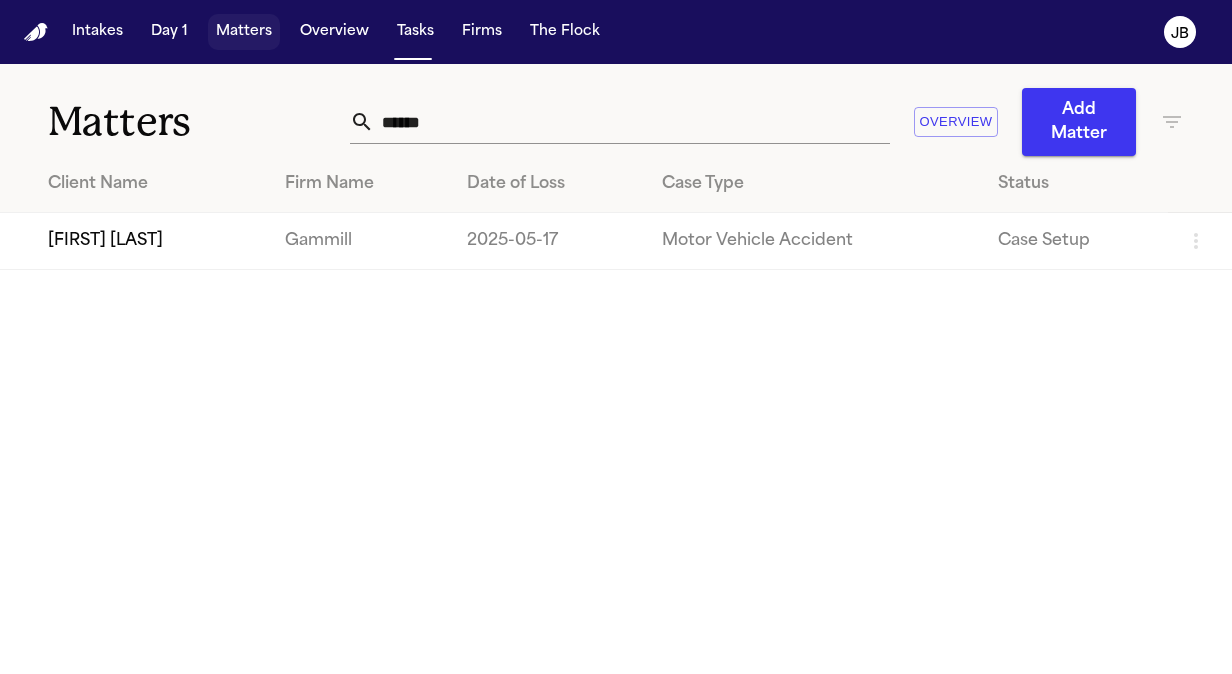 scroll, scrollTop: 0, scrollLeft: 0, axis: both 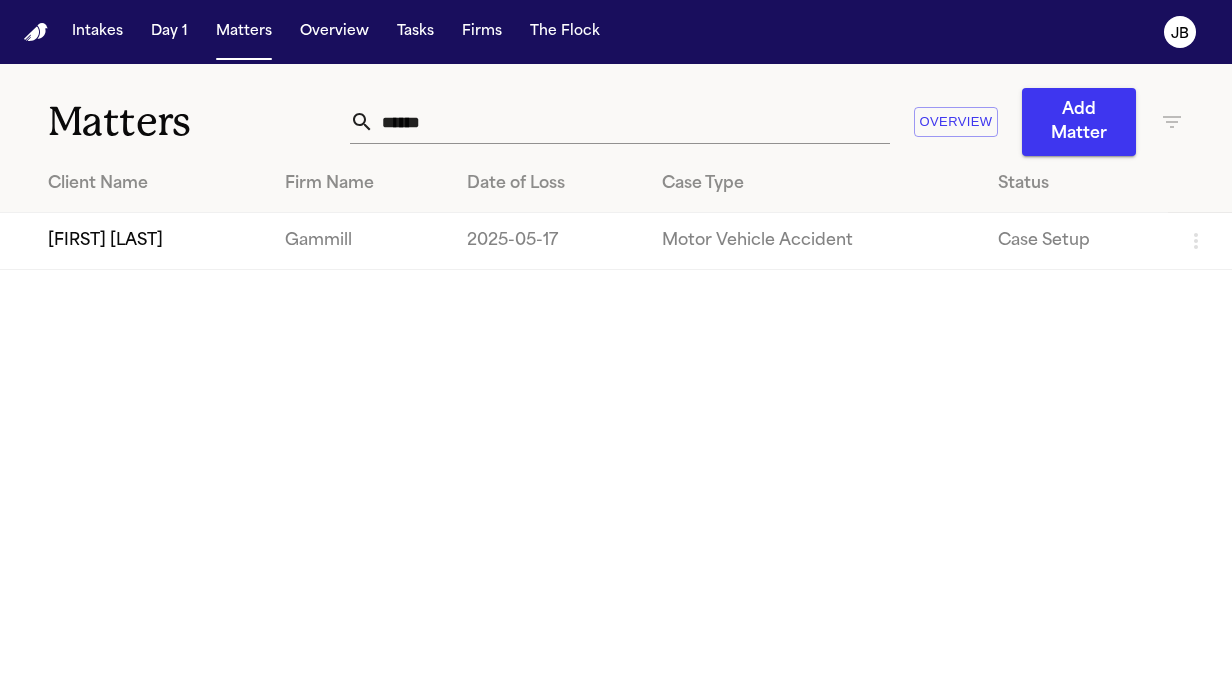 click on "[FIRST] [LAST]" at bounding box center (134, 241) 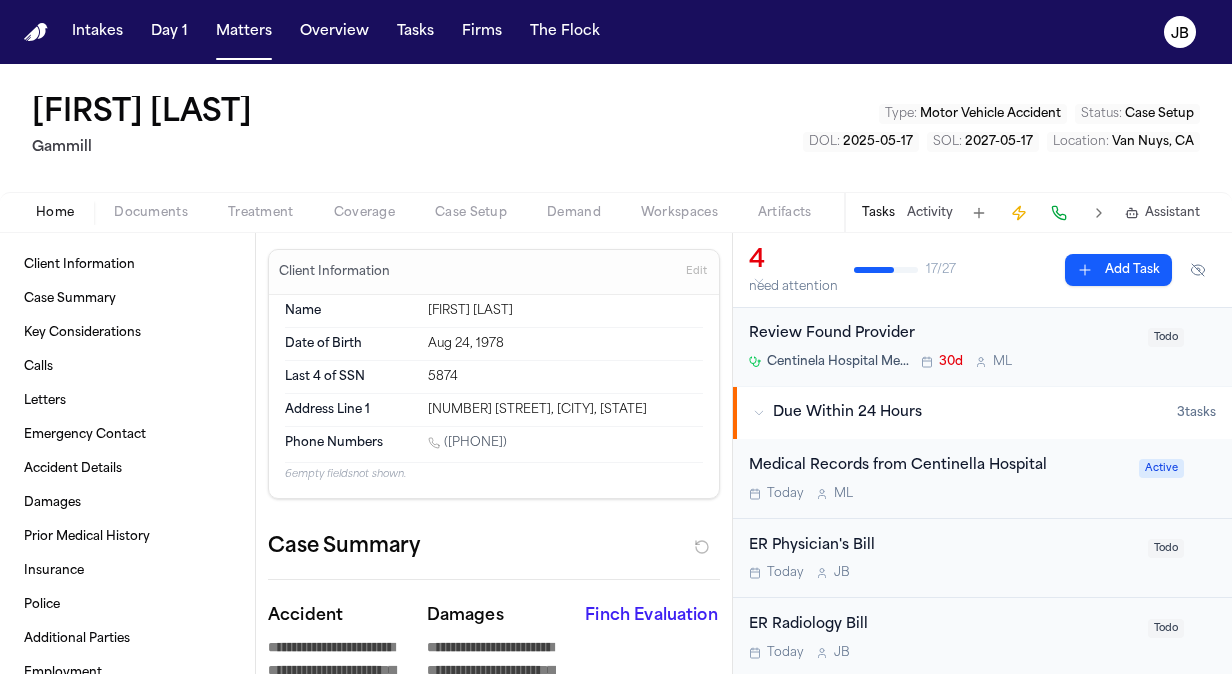 scroll, scrollTop: 0, scrollLeft: 0, axis: both 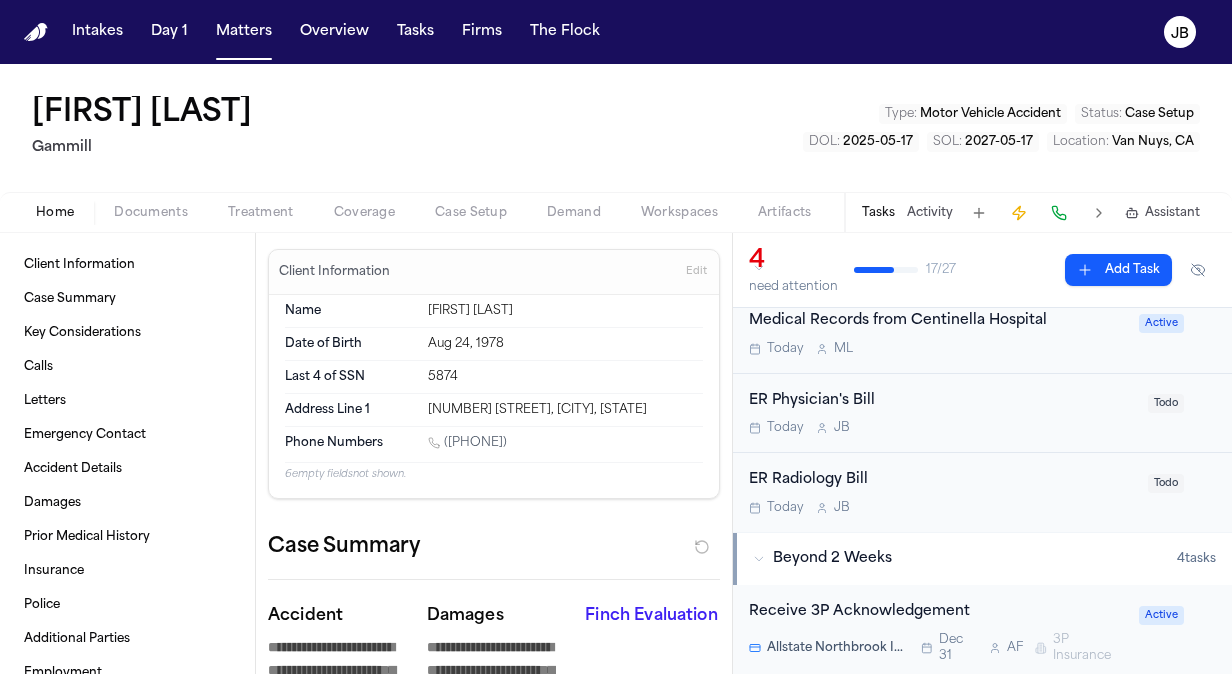 click on "Today J B" at bounding box center [942, 428] 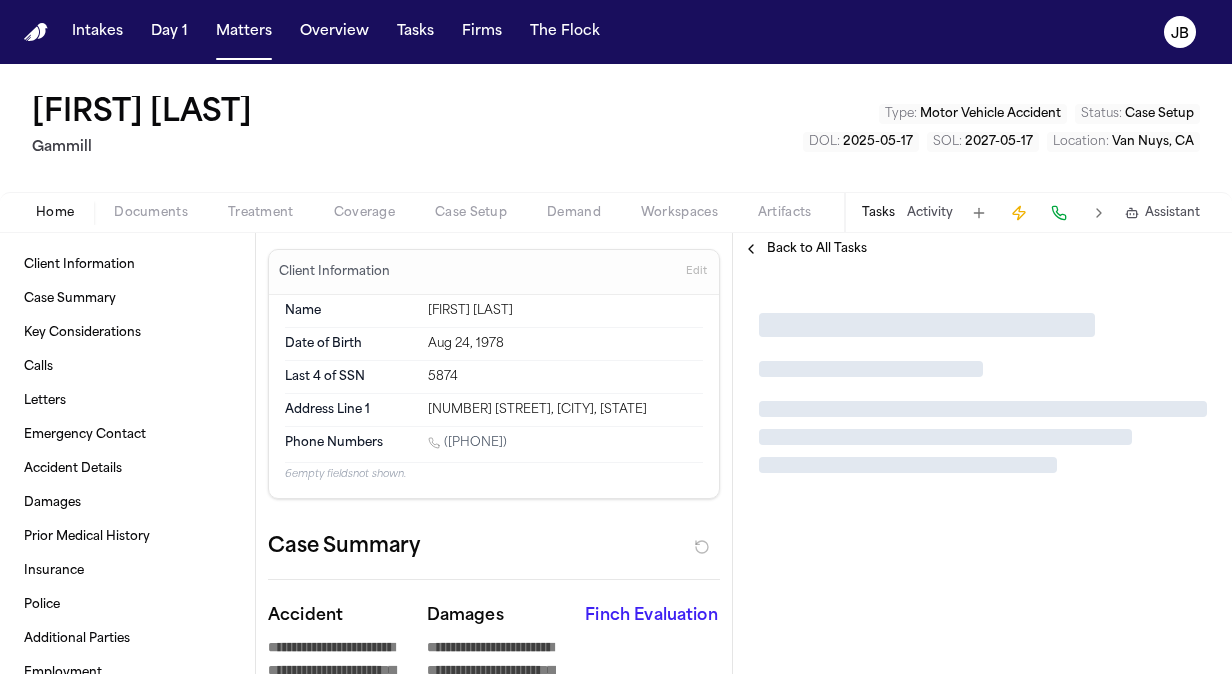 scroll, scrollTop: 0, scrollLeft: 0, axis: both 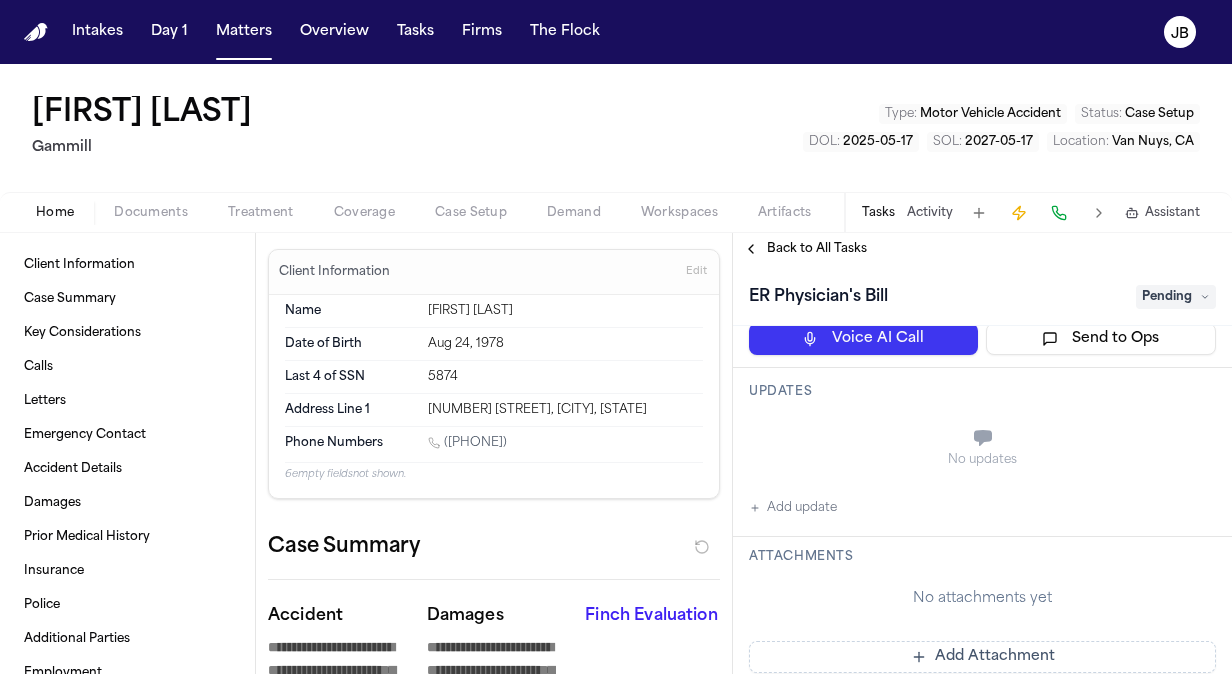drag, startPoint x: 1216, startPoint y: 427, endPoint x: 1212, endPoint y: 377, distance: 50.159744 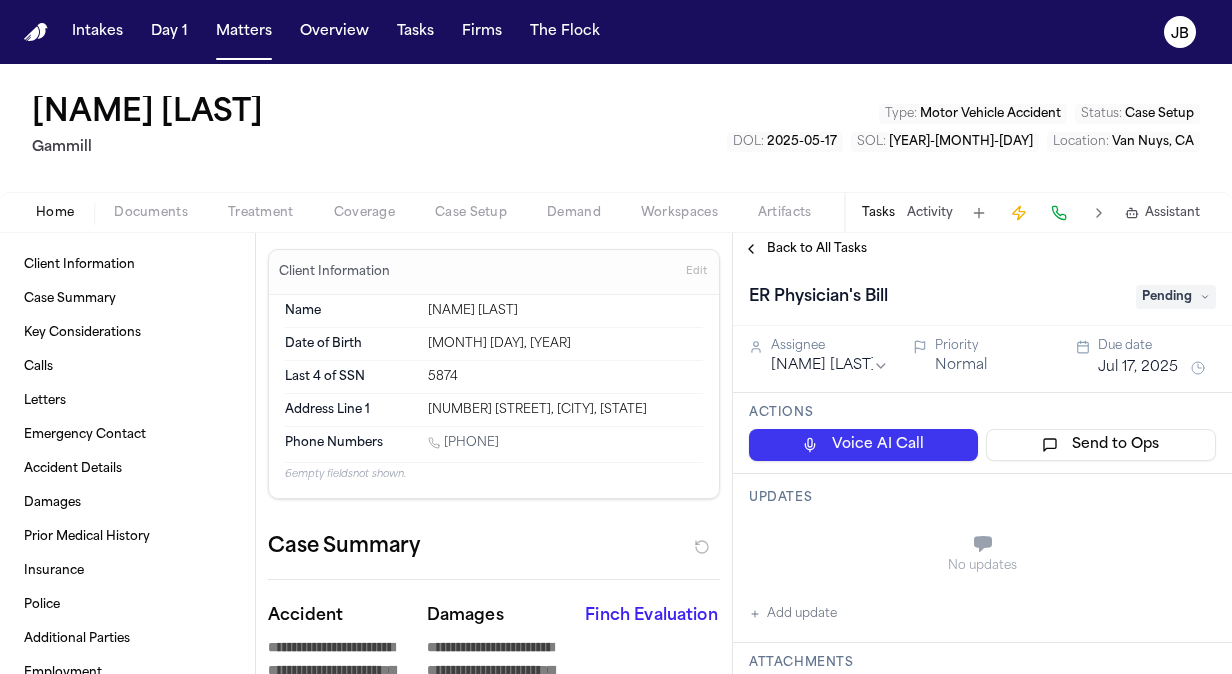 scroll, scrollTop: 0, scrollLeft: 0, axis: both 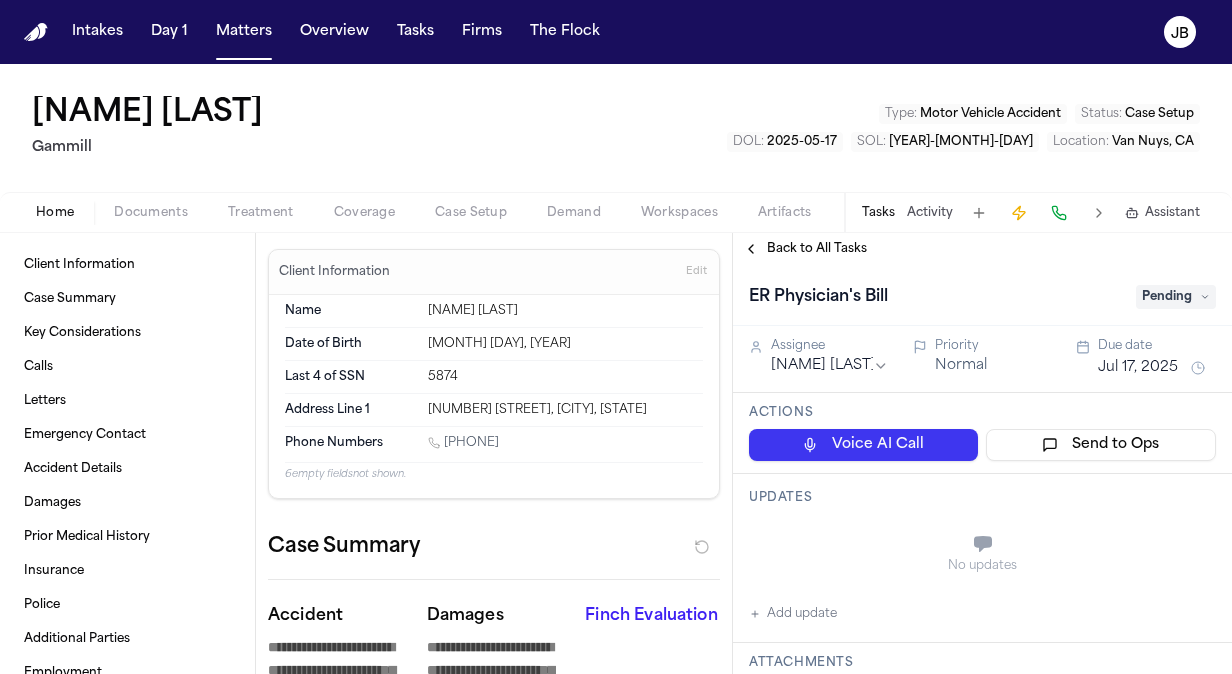 click on "Back to All Tasks" at bounding box center [982, 249] 